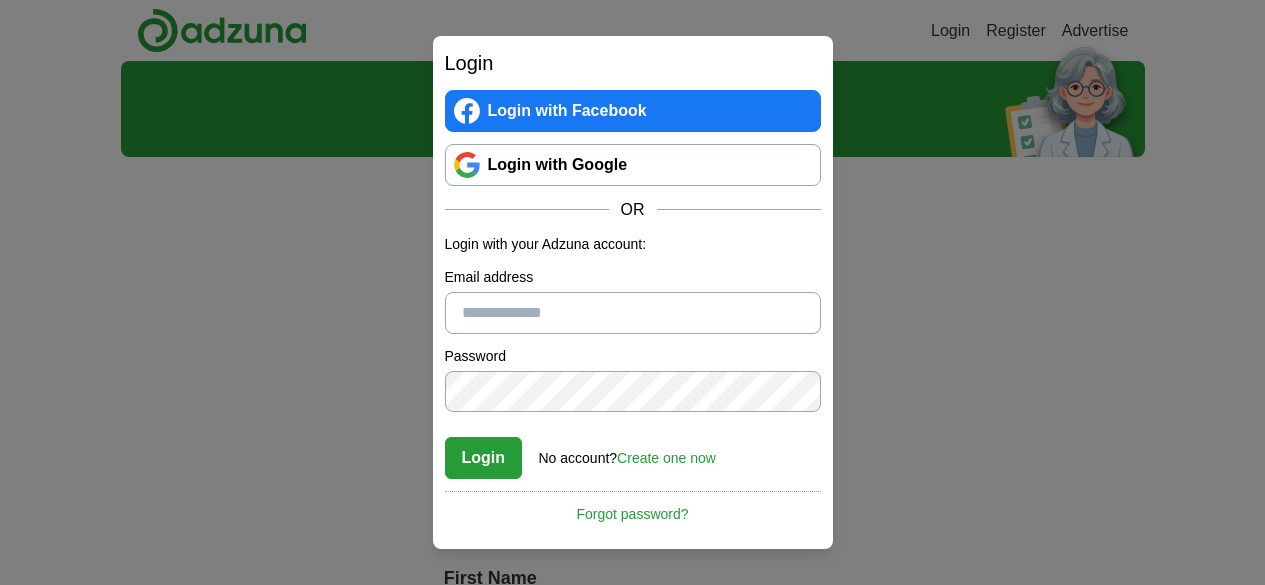 scroll, scrollTop: 0, scrollLeft: 0, axis: both 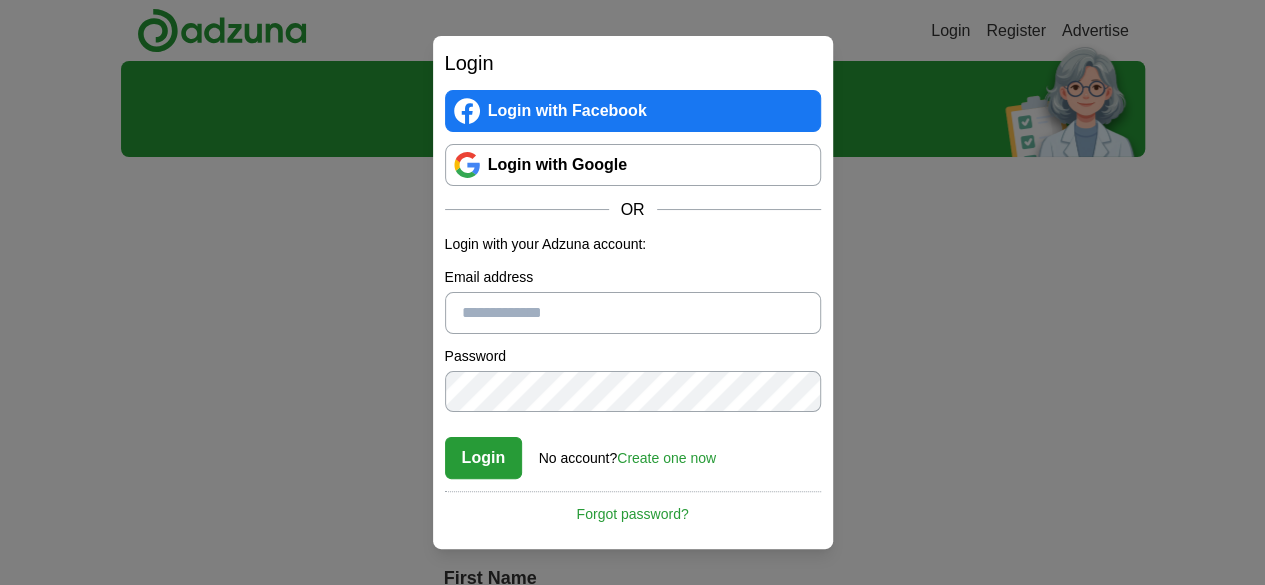 drag, startPoint x: 368, startPoint y: 163, endPoint x: 400, endPoint y: 164, distance: 32.01562 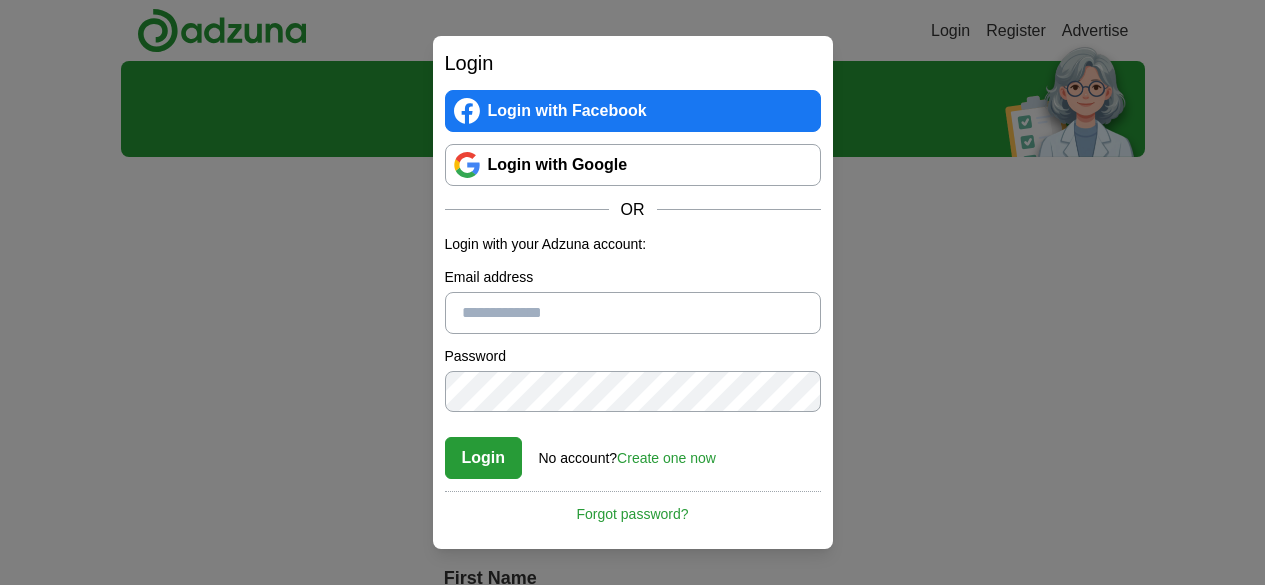 scroll, scrollTop: 0, scrollLeft: 0, axis: both 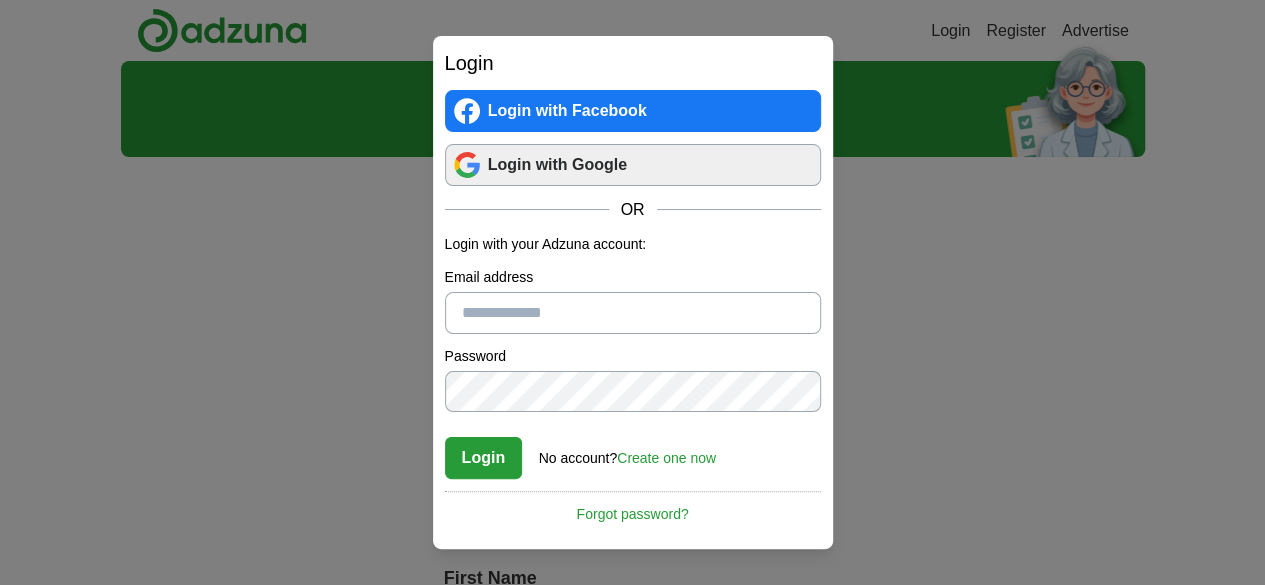 click on "Login with Google" at bounding box center (633, 165) 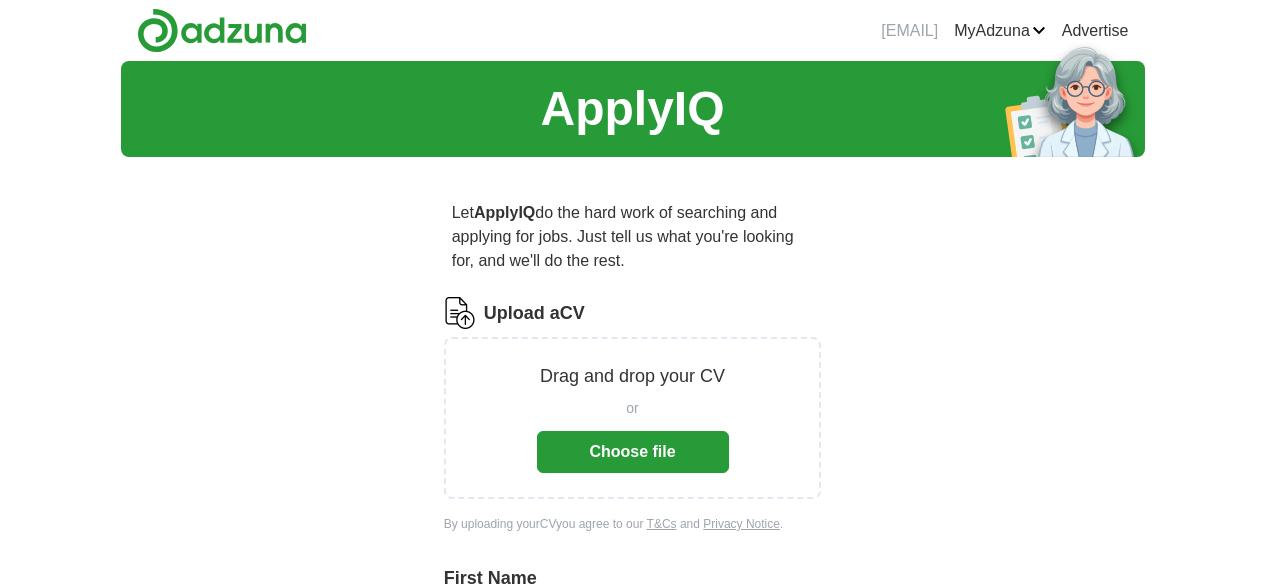 scroll, scrollTop: 0, scrollLeft: 0, axis: both 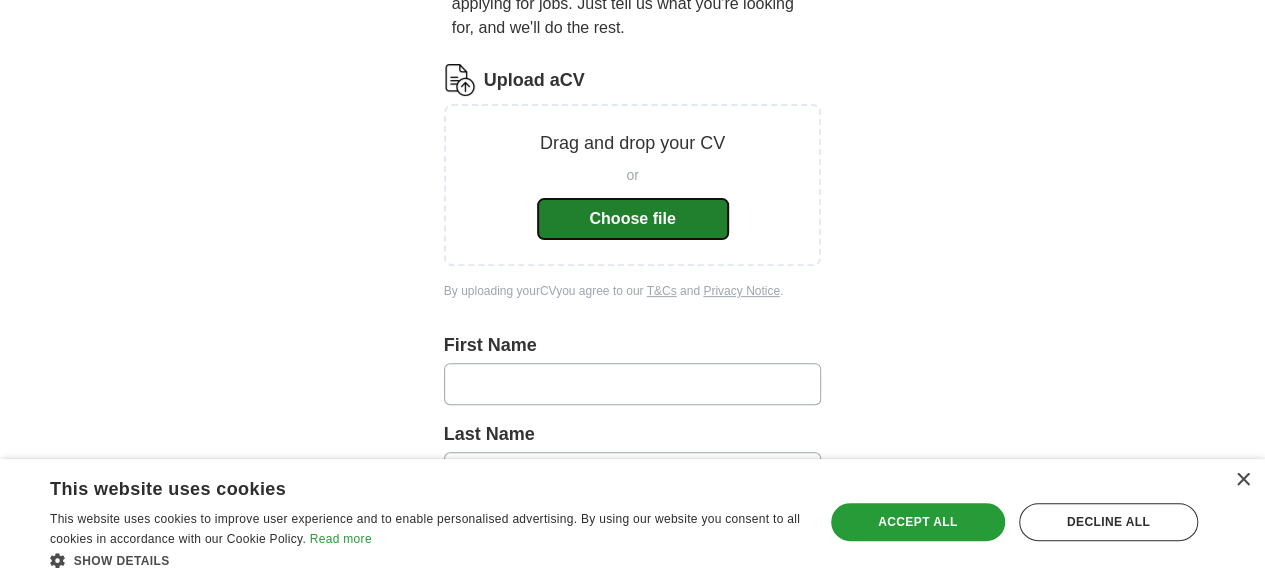 click on "Choose file" at bounding box center [633, 219] 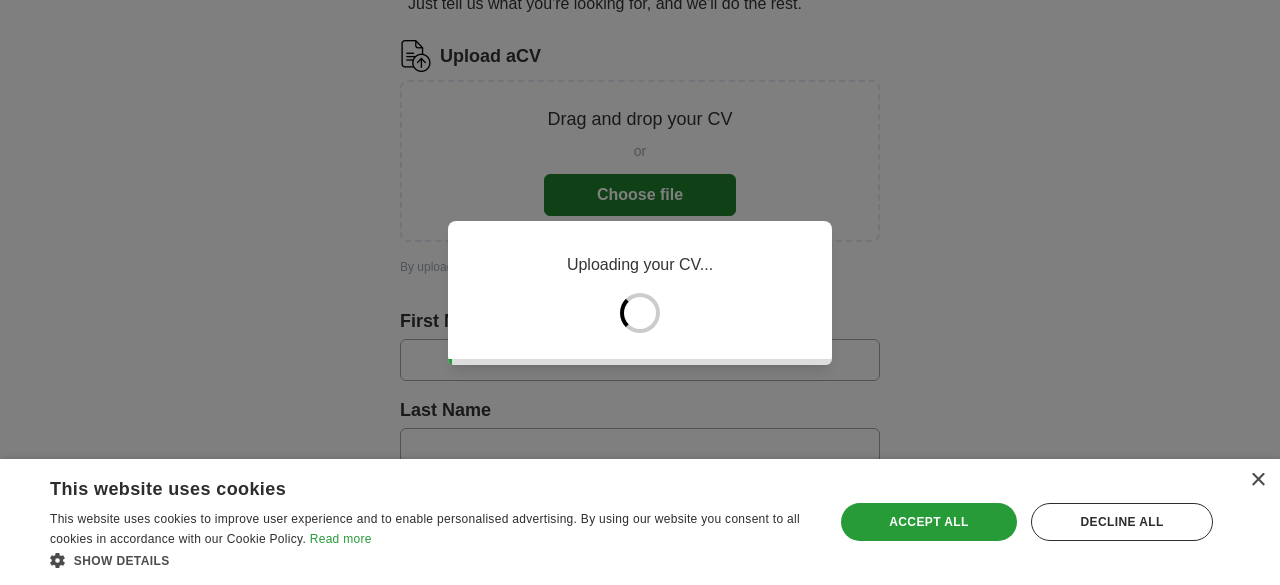click on "Uploading your CV..." at bounding box center [640, 293] 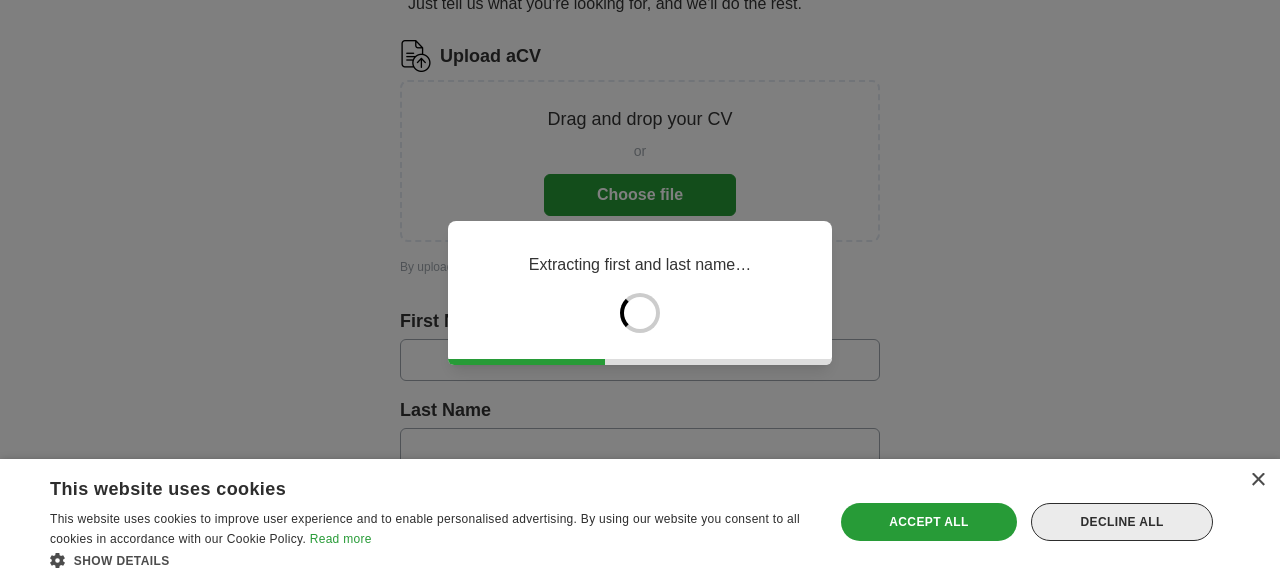 click on "Decline all" at bounding box center (1122, 522) 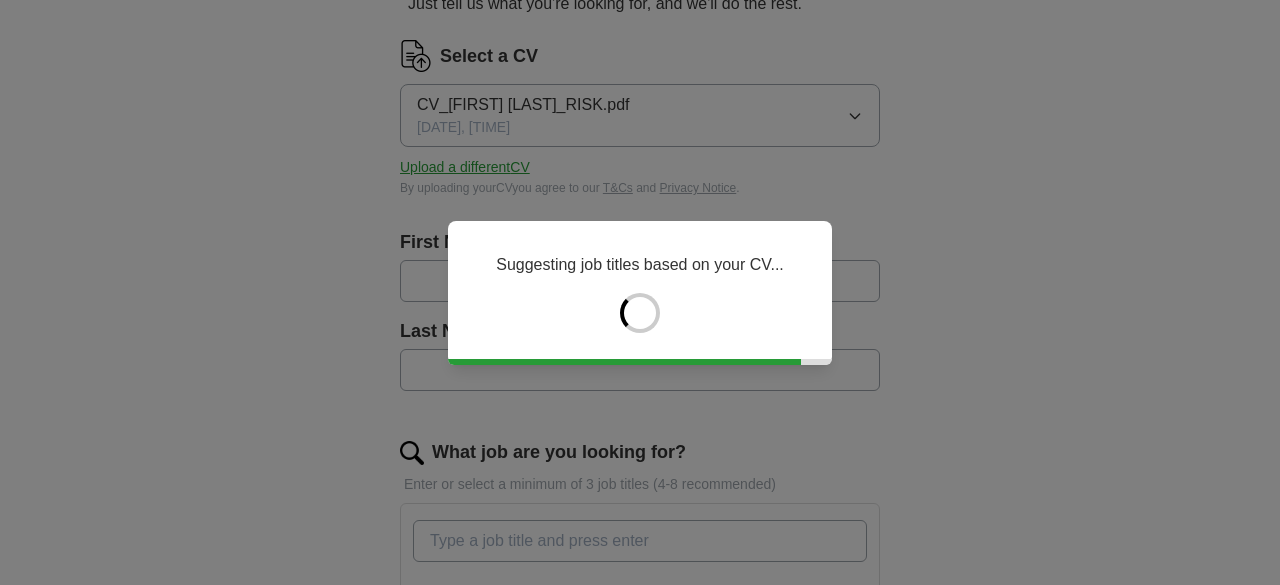 type on "********" 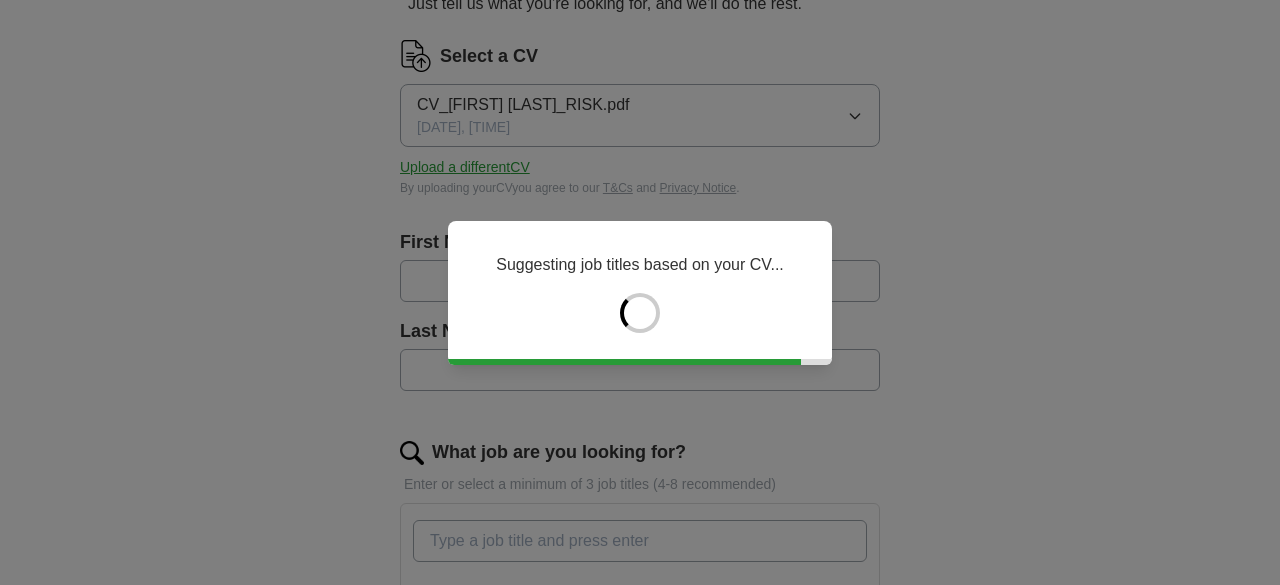 type on "*********" 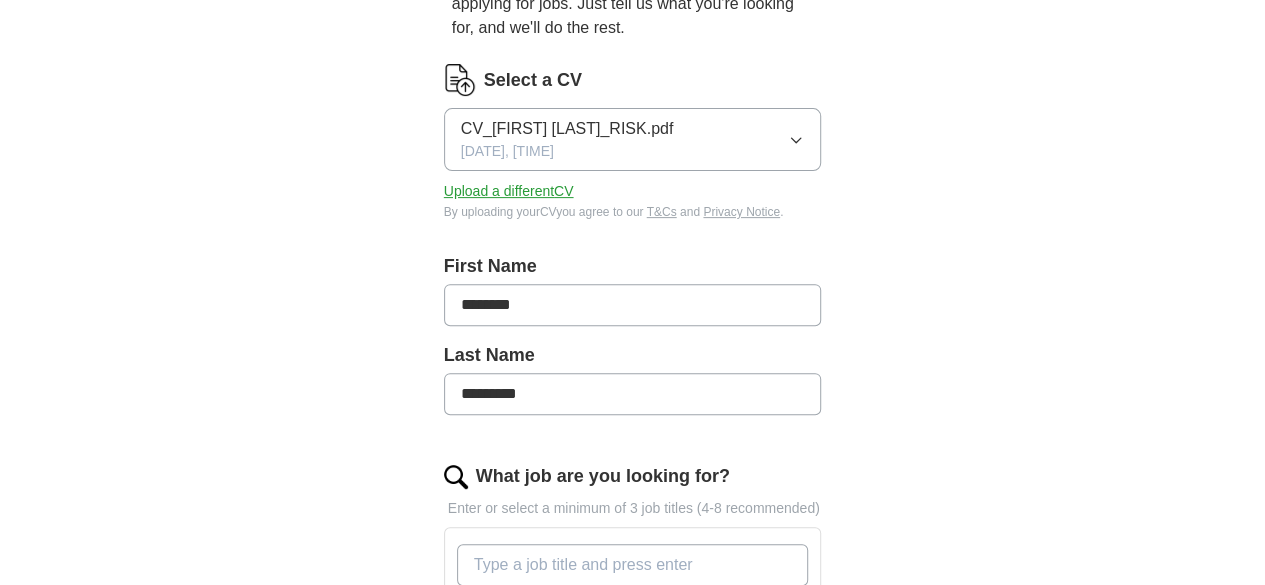 click on "********" at bounding box center [633, 305] 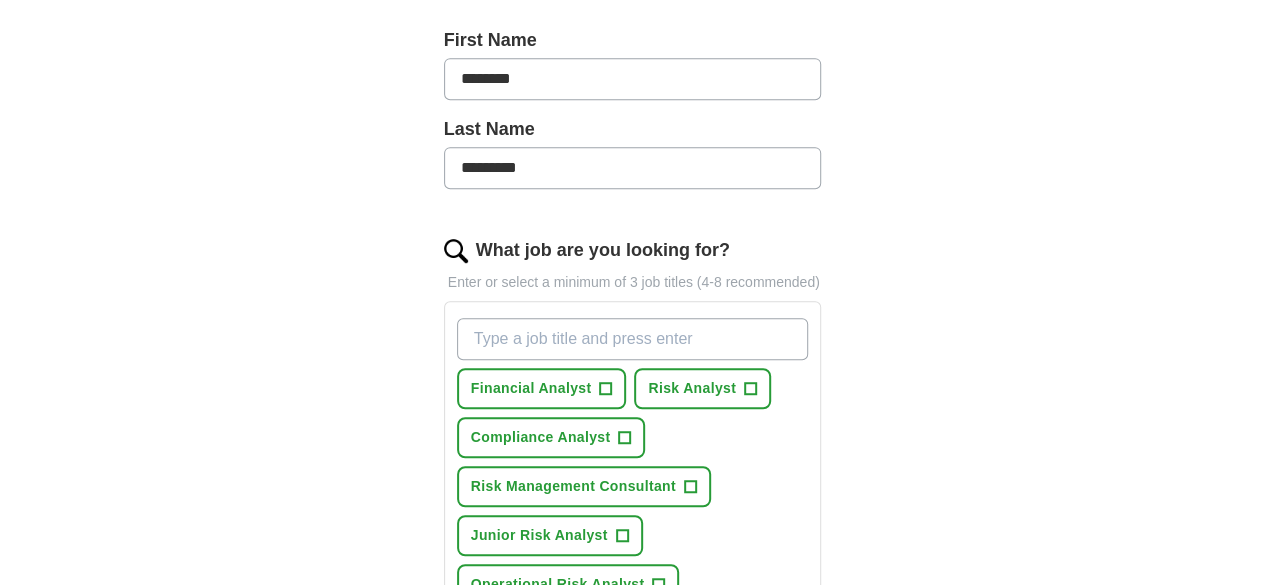 scroll, scrollTop: 466, scrollLeft: 0, axis: vertical 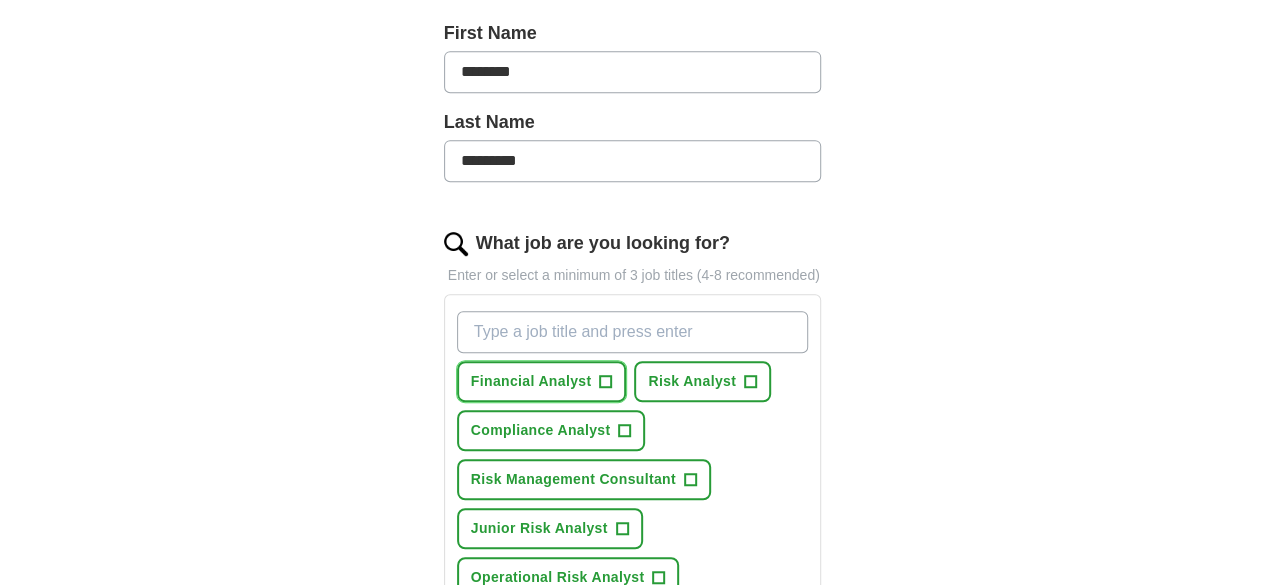 click on "+" at bounding box center [606, 382] 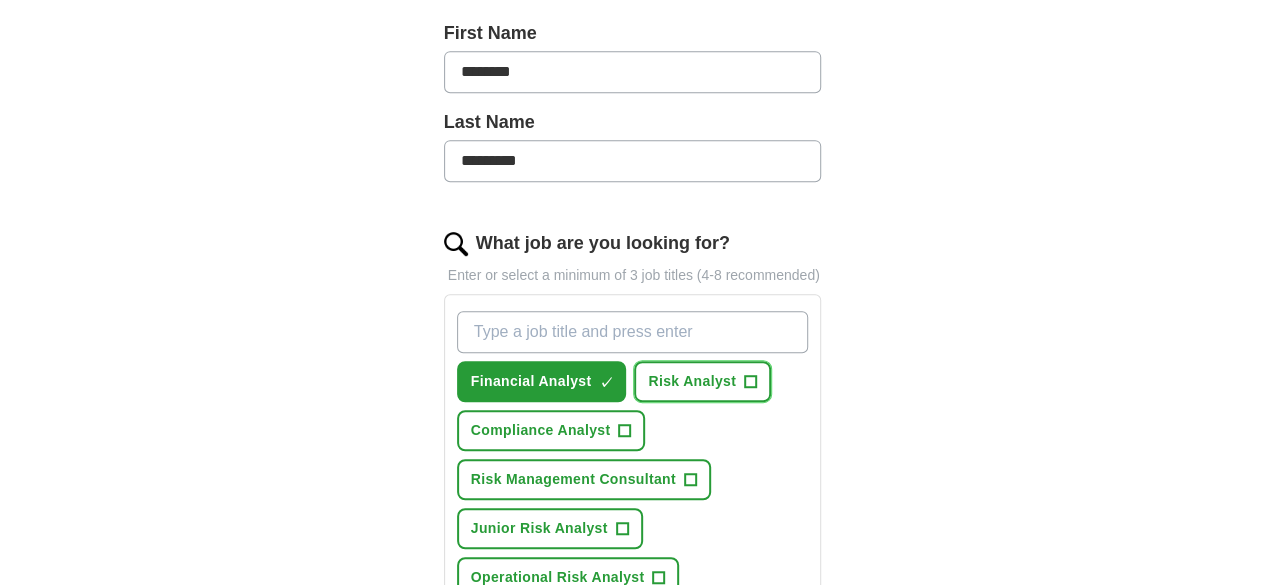 click on "Risk Analyst" at bounding box center [692, 381] 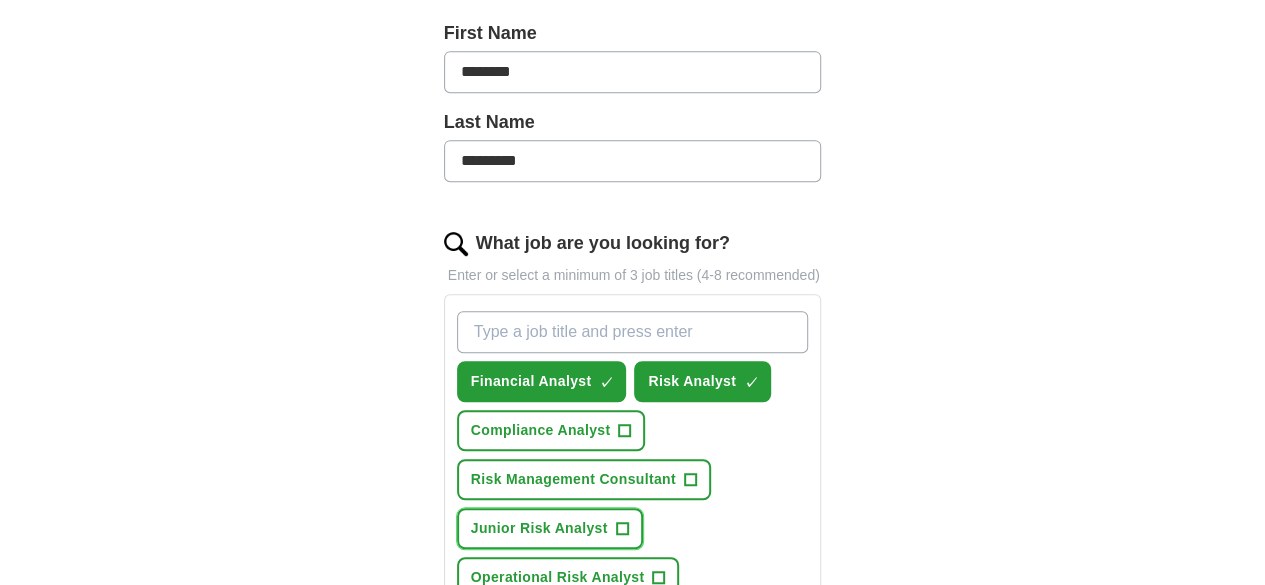 click on "Junior Risk Analyst" at bounding box center (539, 528) 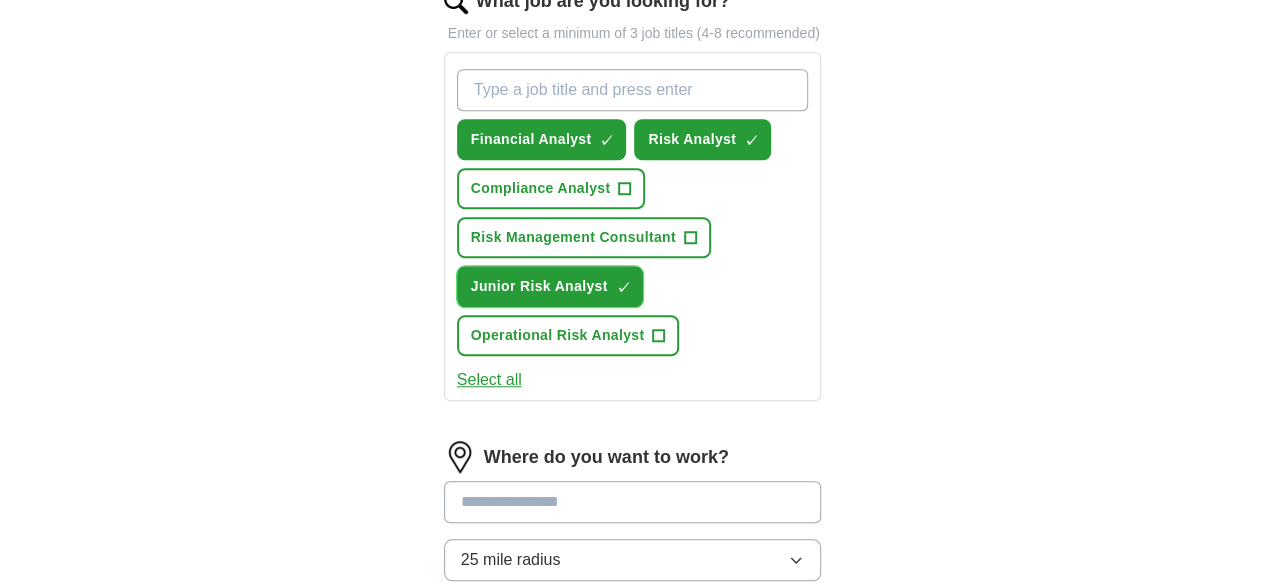 scroll, scrollTop: 700, scrollLeft: 0, axis: vertical 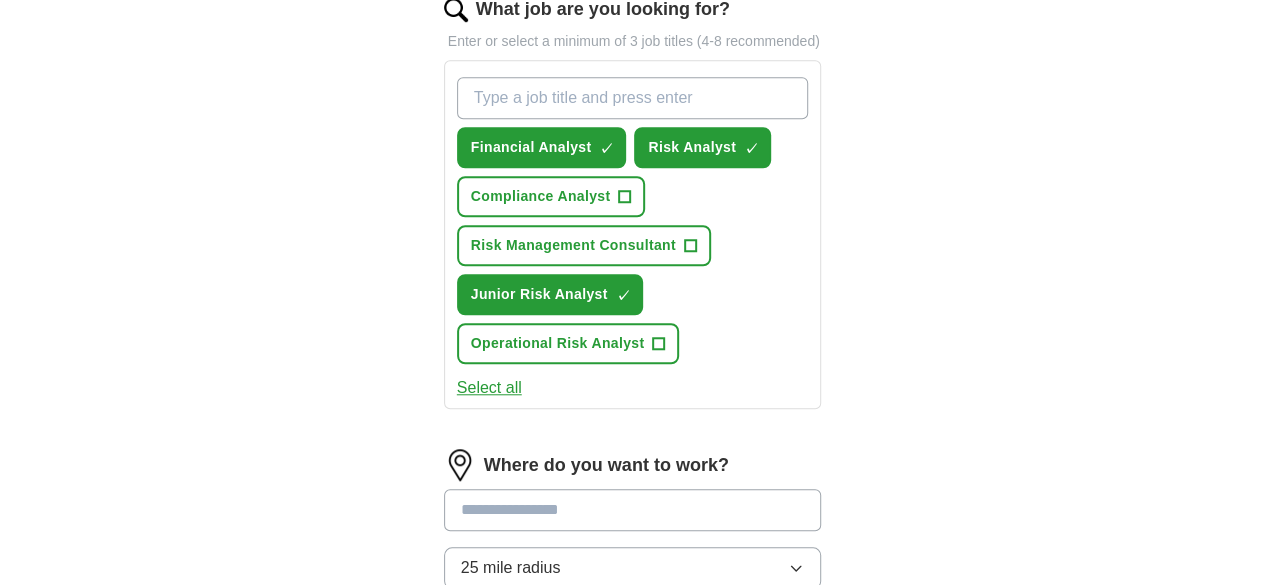 click at bounding box center [633, 510] 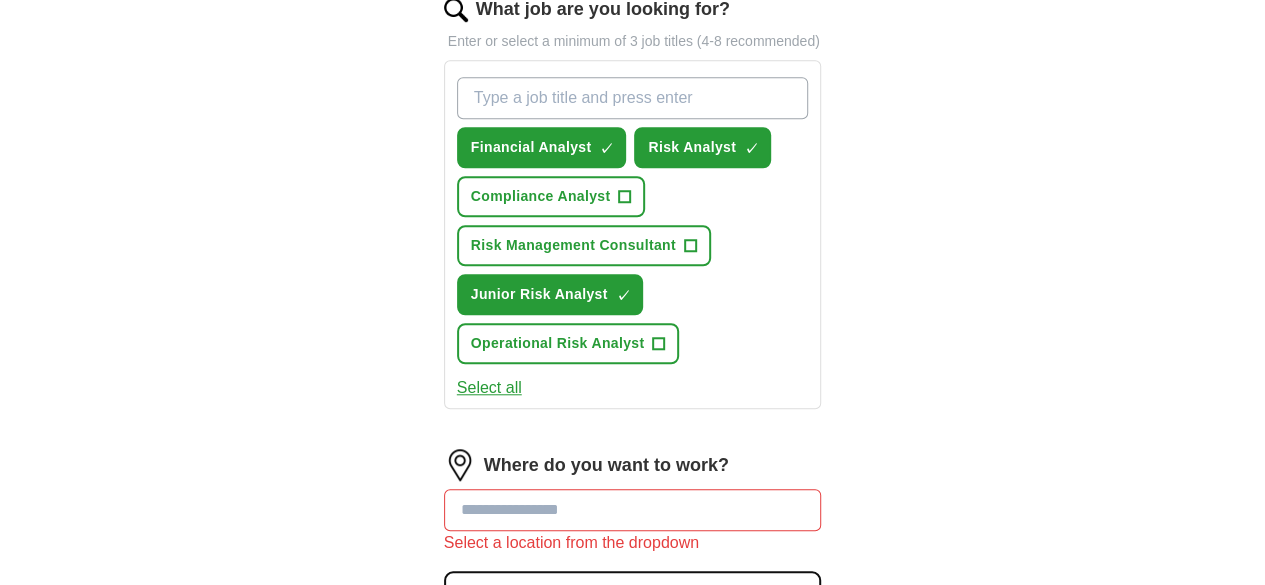 click on "25 mile radius" at bounding box center (633, 592) 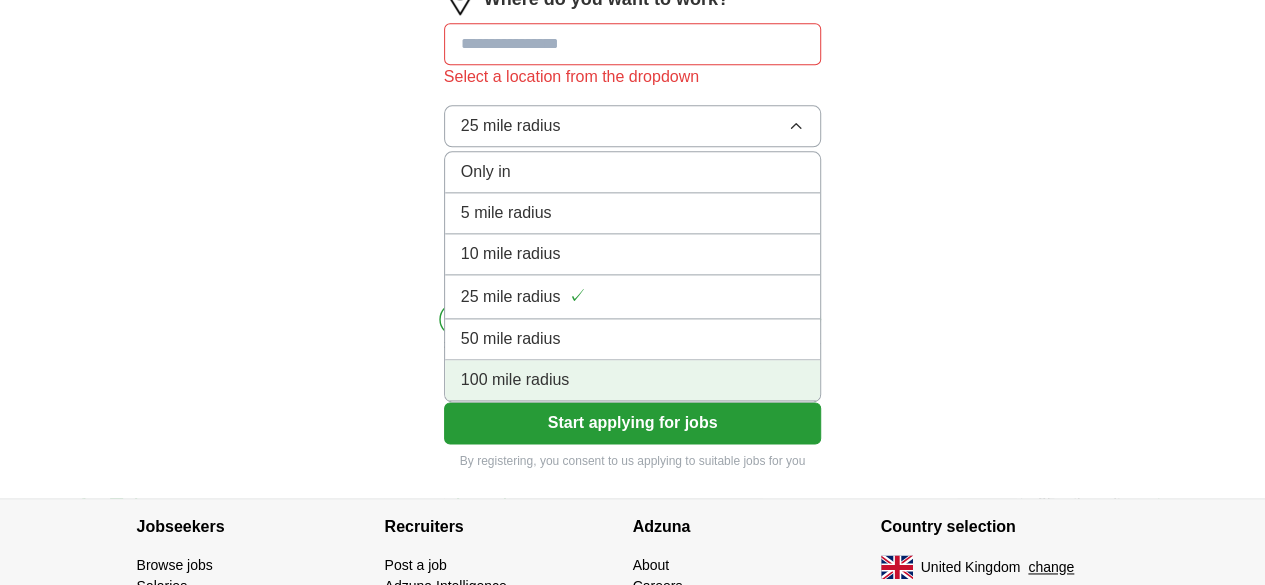 click on "100 mile radius" at bounding box center [633, 380] 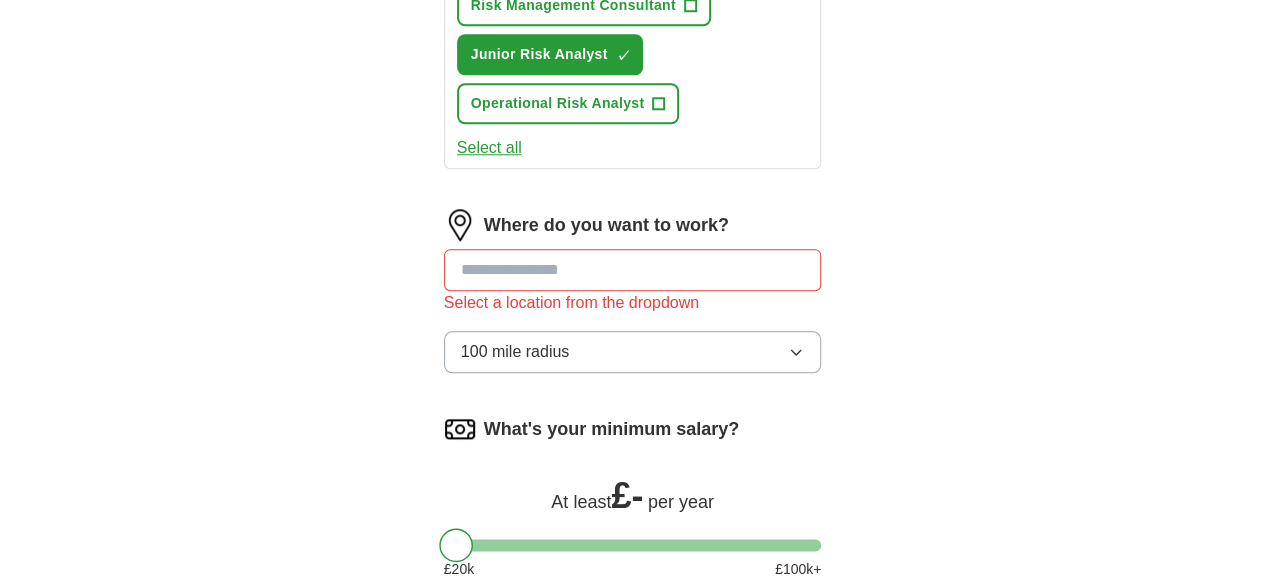 scroll, scrollTop: 933, scrollLeft: 0, axis: vertical 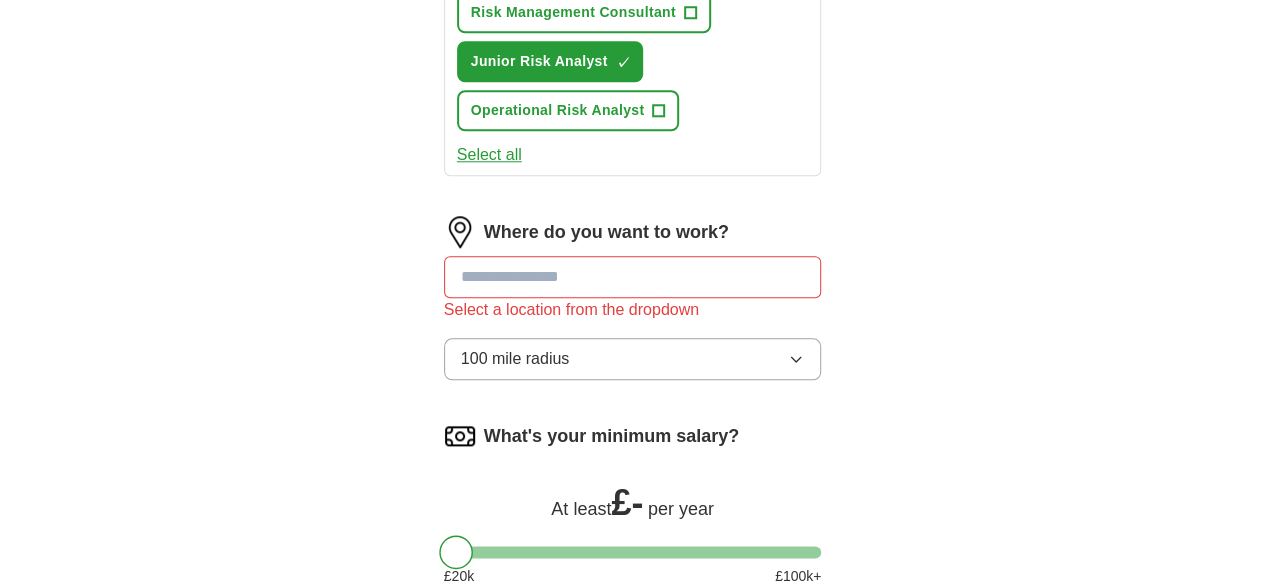 click at bounding box center [633, 277] 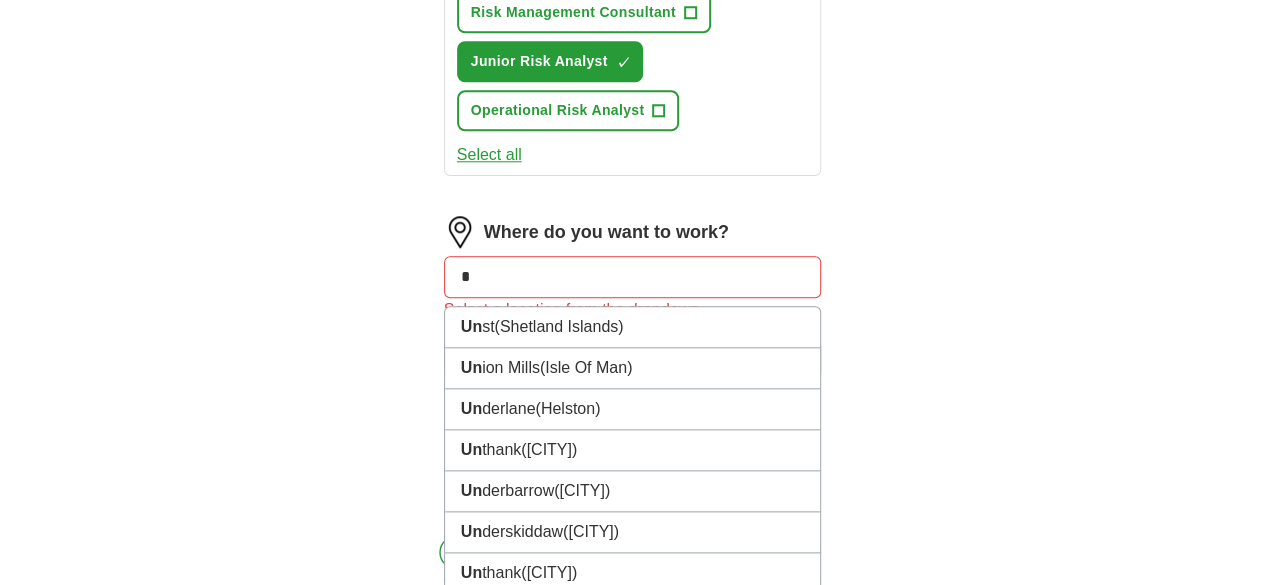 type on "*" 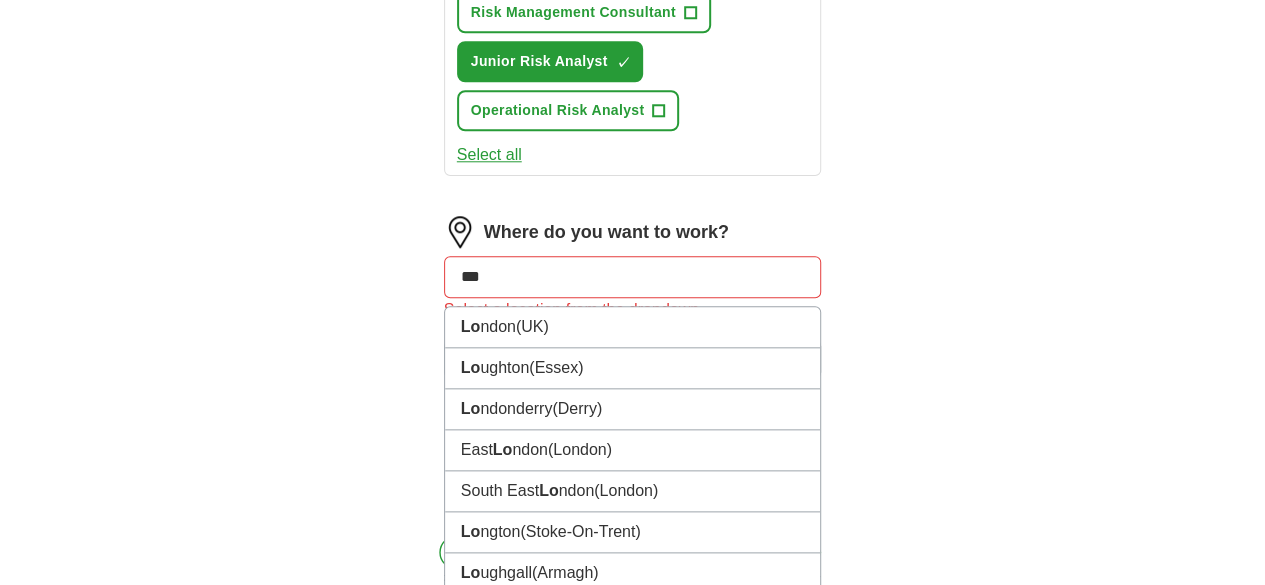 type on "****" 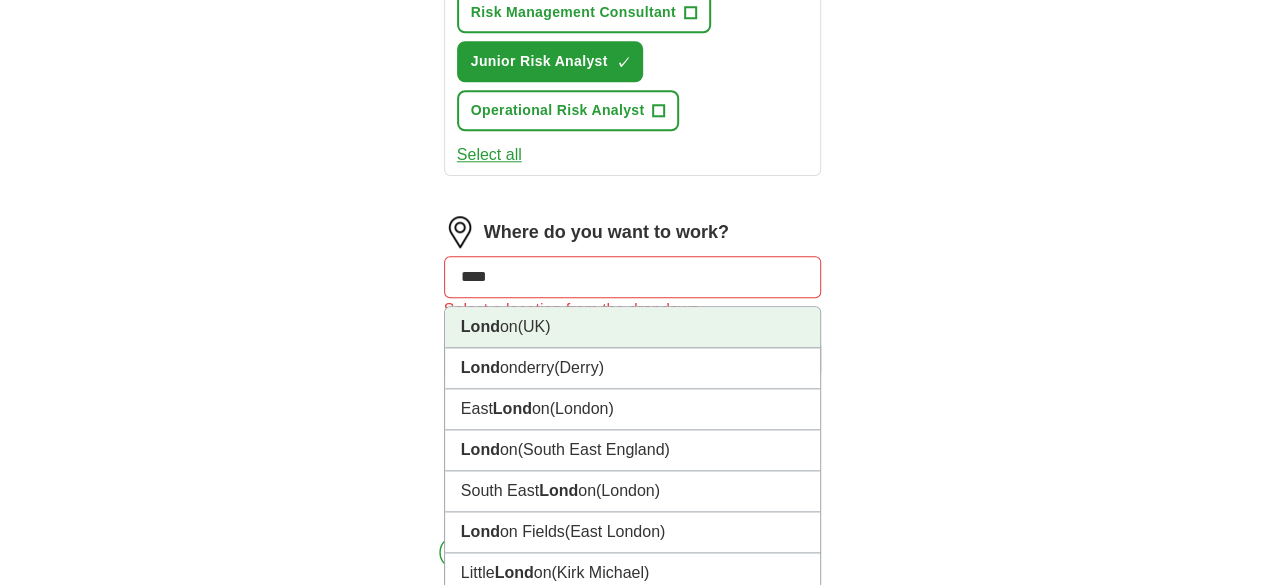click on "Lond on  (UK)" at bounding box center [633, 327] 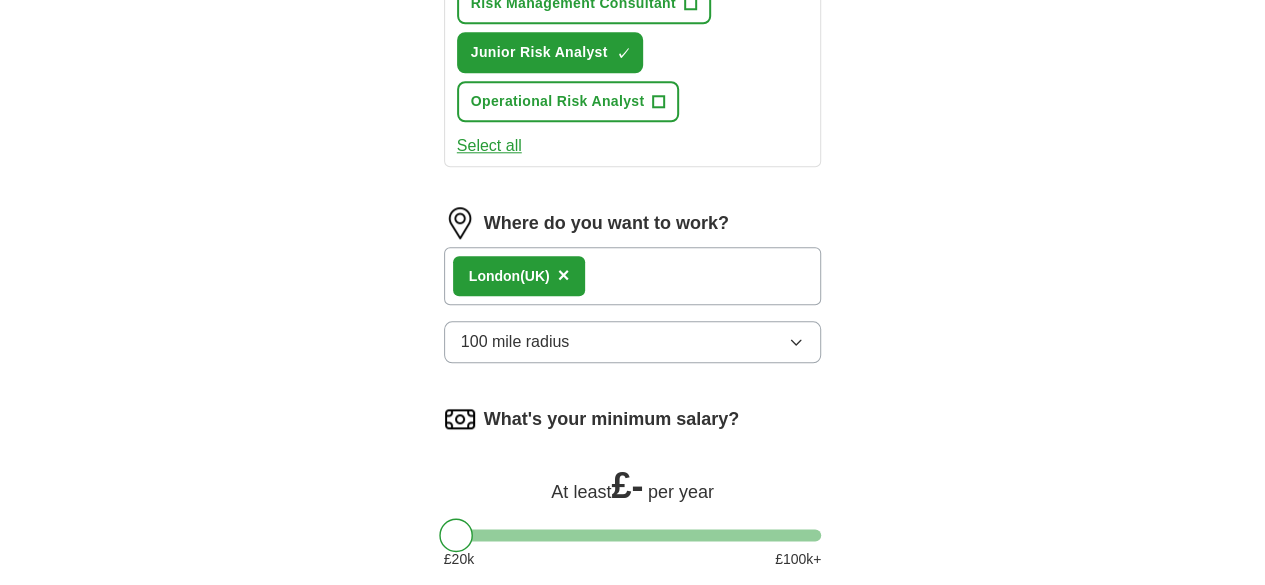 scroll, scrollTop: 1166, scrollLeft: 0, axis: vertical 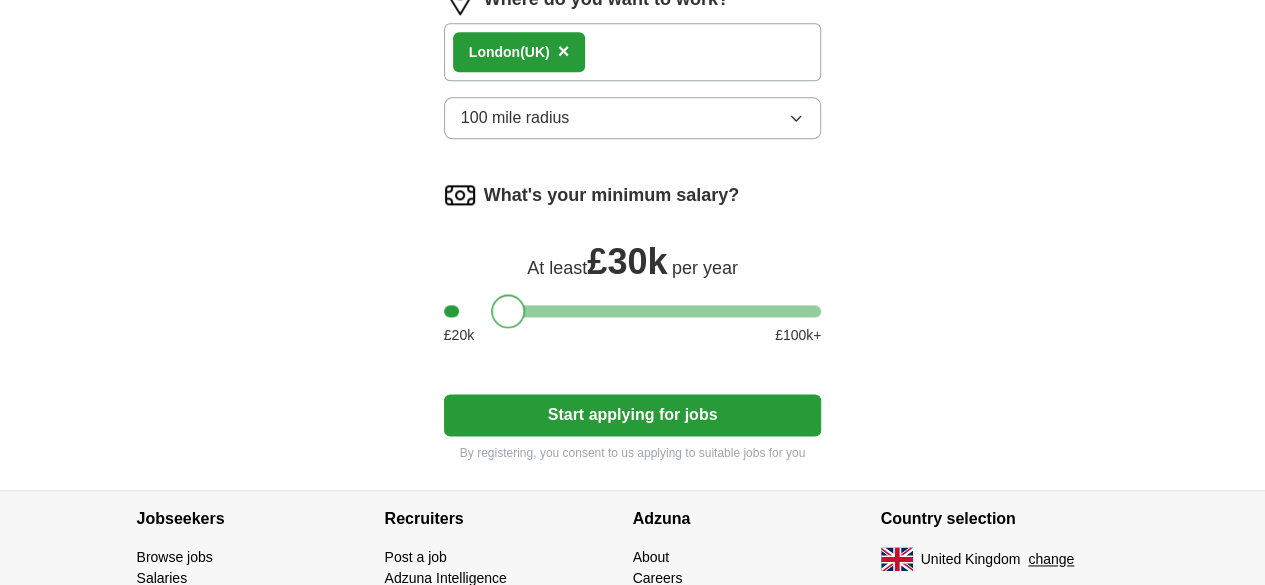 drag, startPoint x: 436, startPoint y: 233, endPoint x: 490, endPoint y: 251, distance: 56.920998 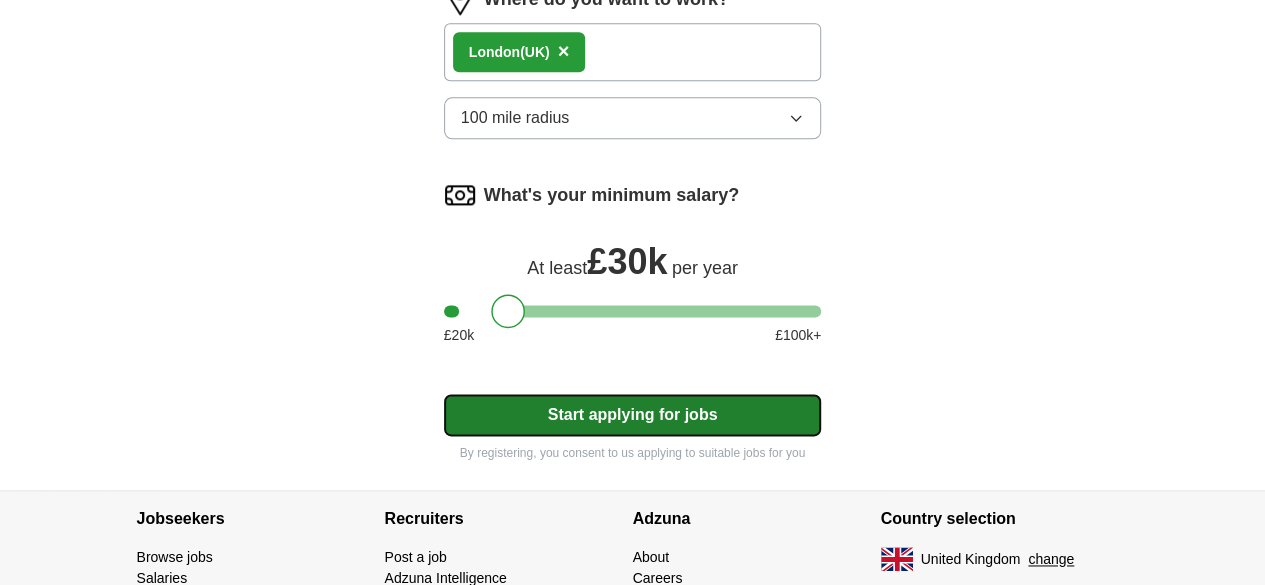 click on "Start applying for jobs" at bounding box center [633, 415] 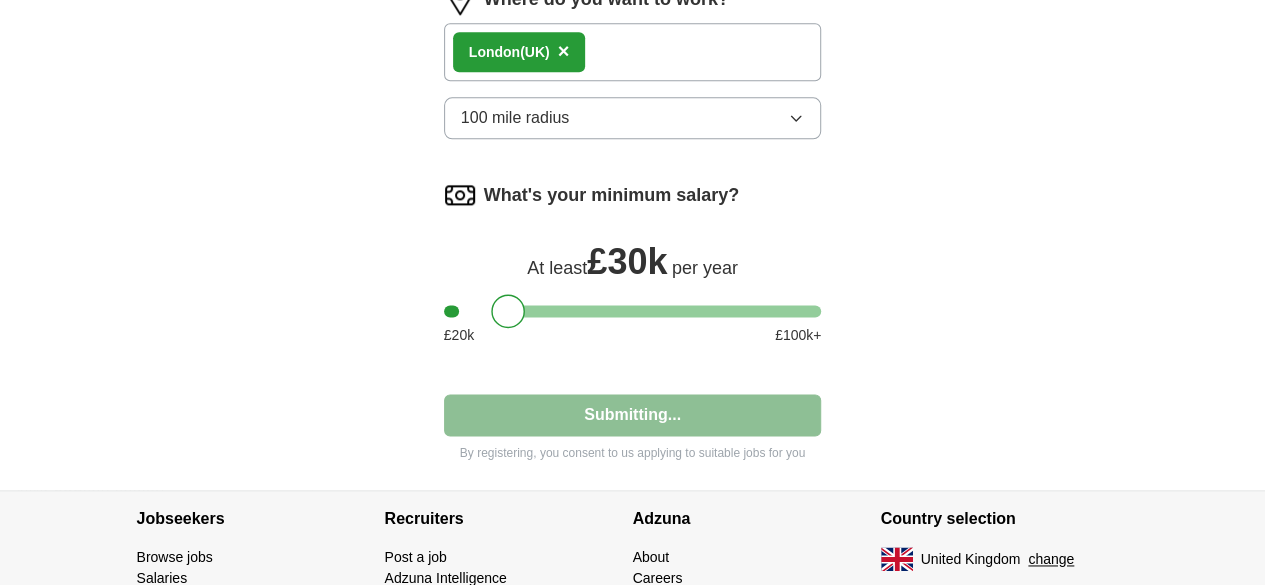 select on "**" 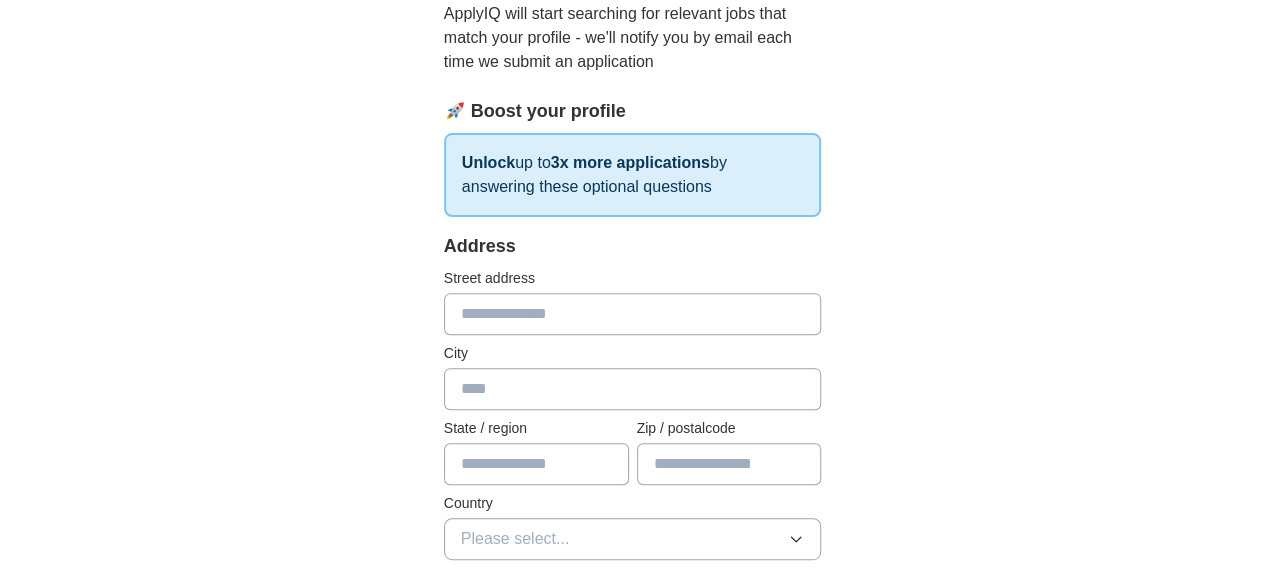 scroll, scrollTop: 233, scrollLeft: 0, axis: vertical 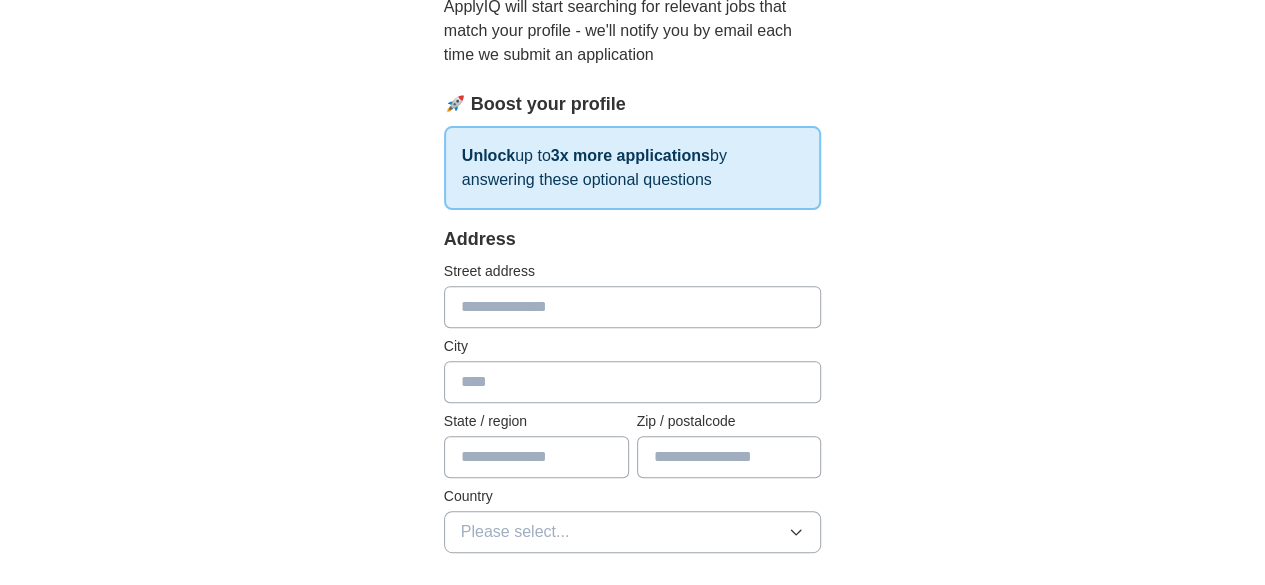 click at bounding box center (633, 307) 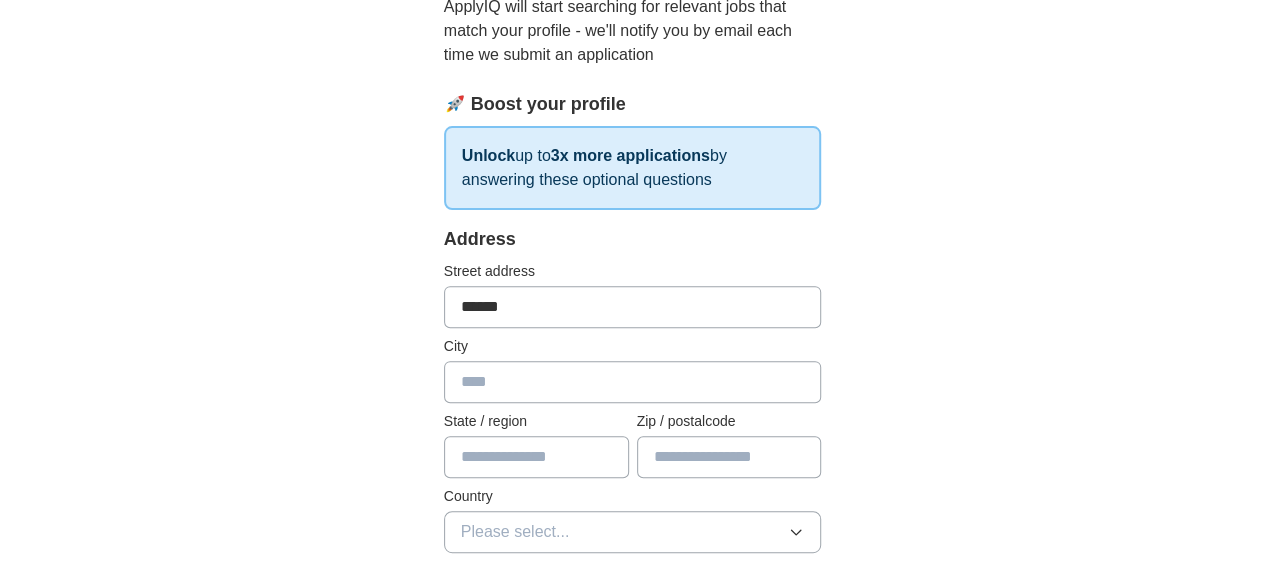 type on "********" 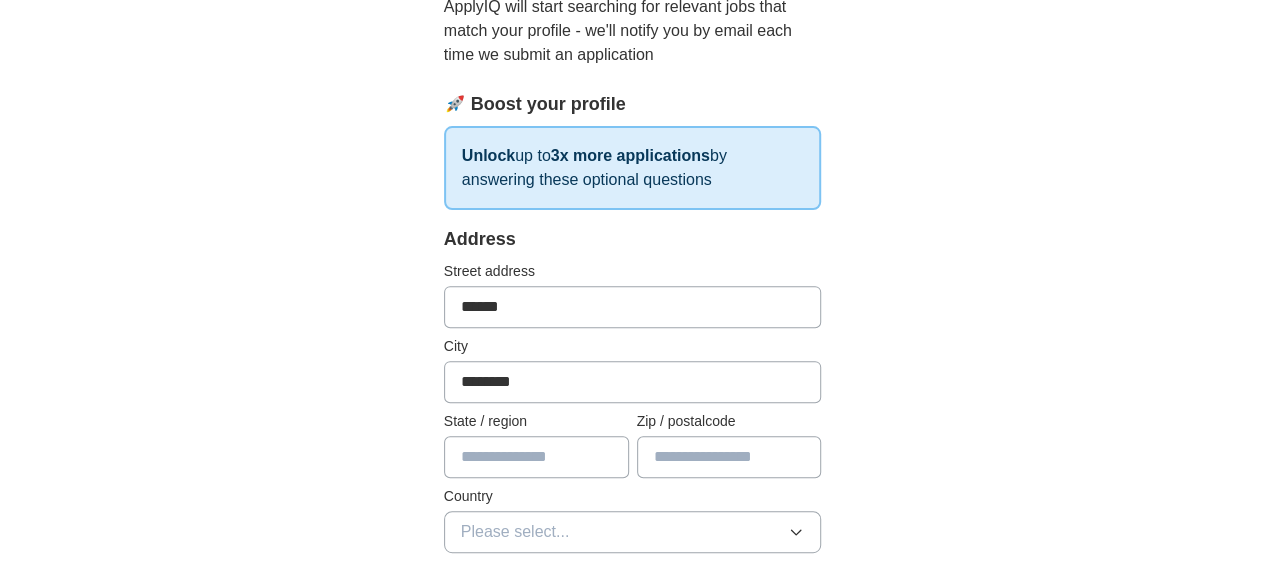 type on "**********" 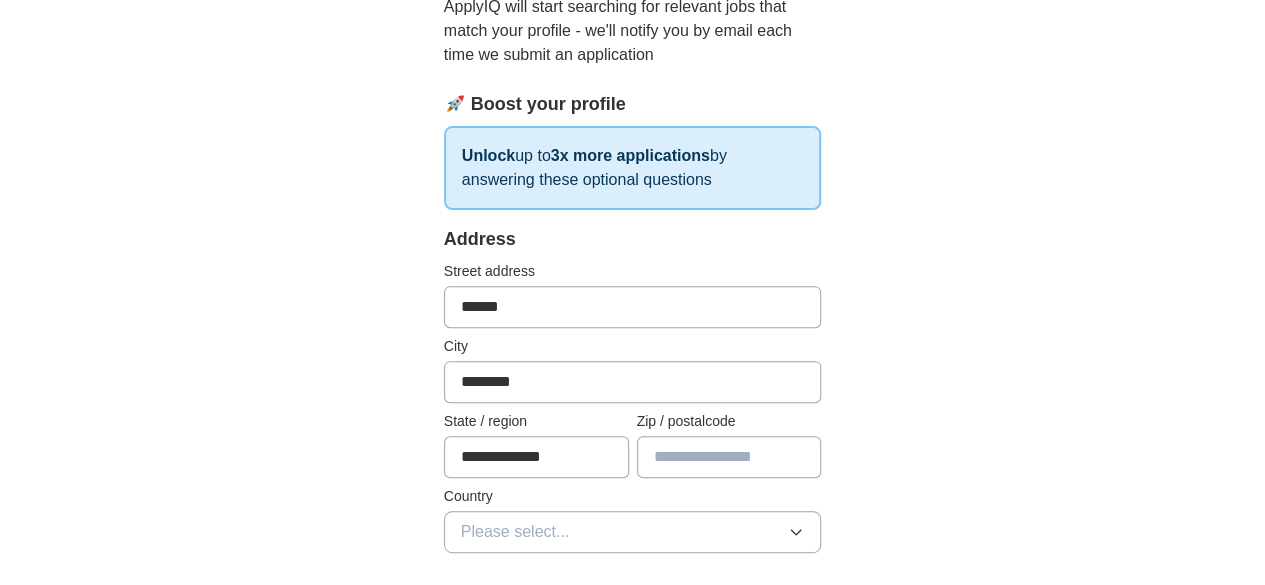 type on "*******" 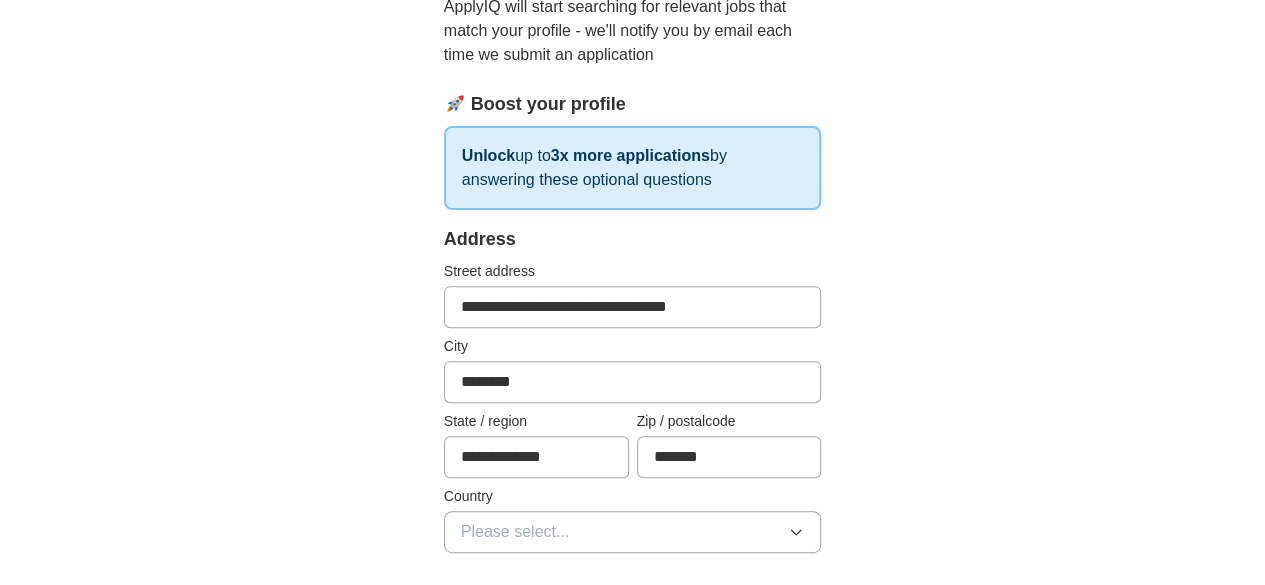 drag, startPoint x: 471, startPoint y: 312, endPoint x: 374, endPoint y: 311, distance: 97.00516 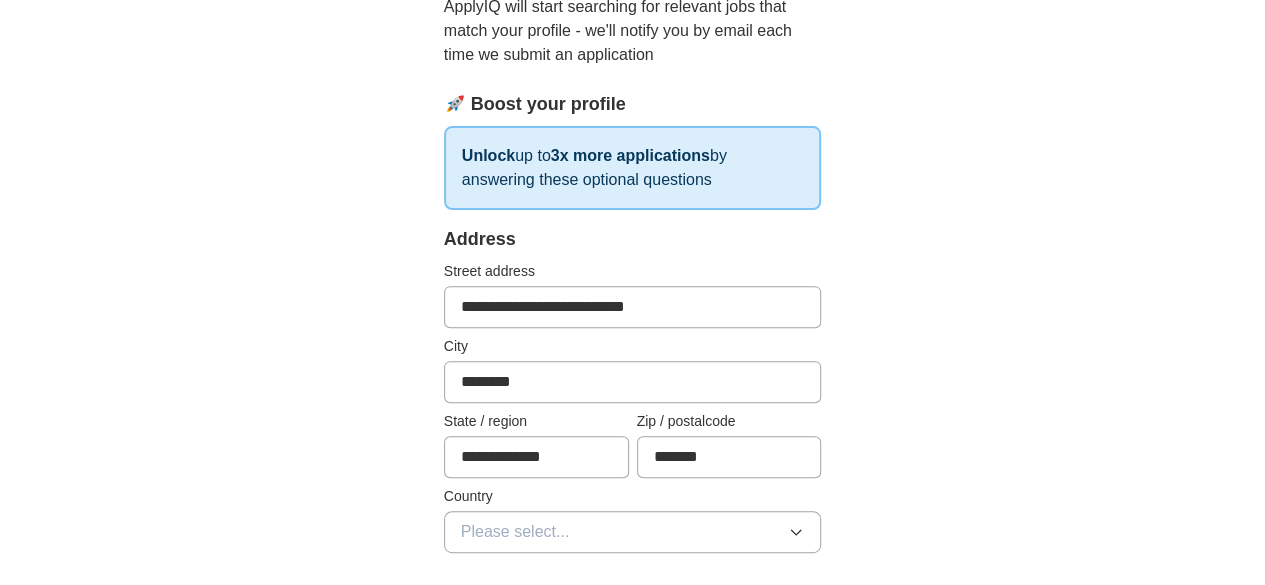 type on "**********" 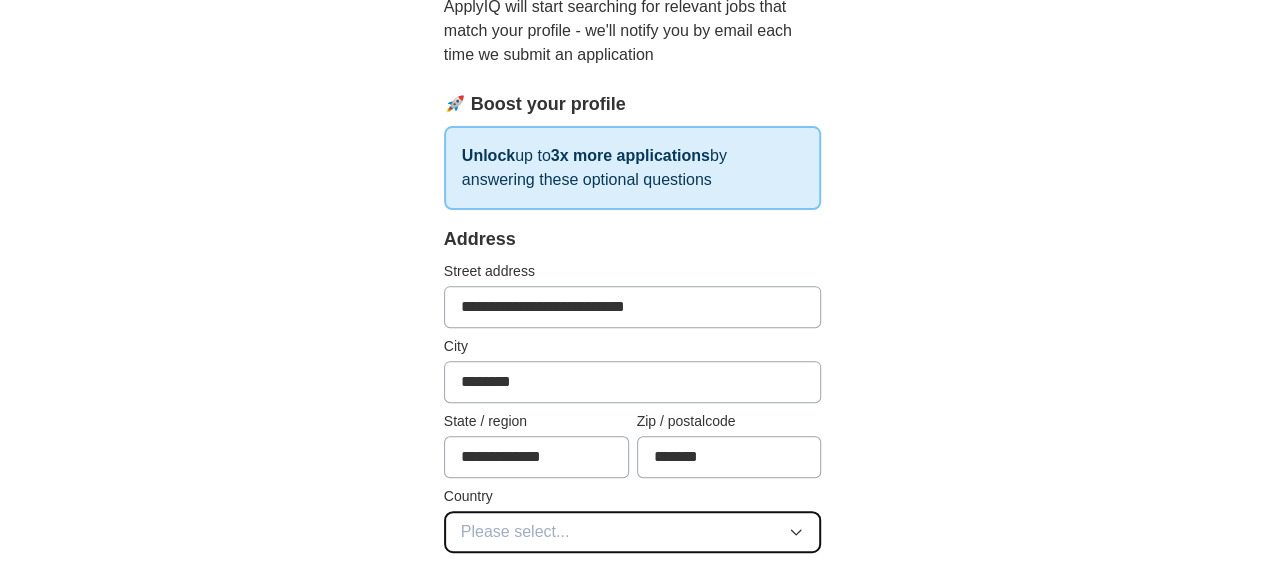 click on "Please select..." at bounding box center (633, 532) 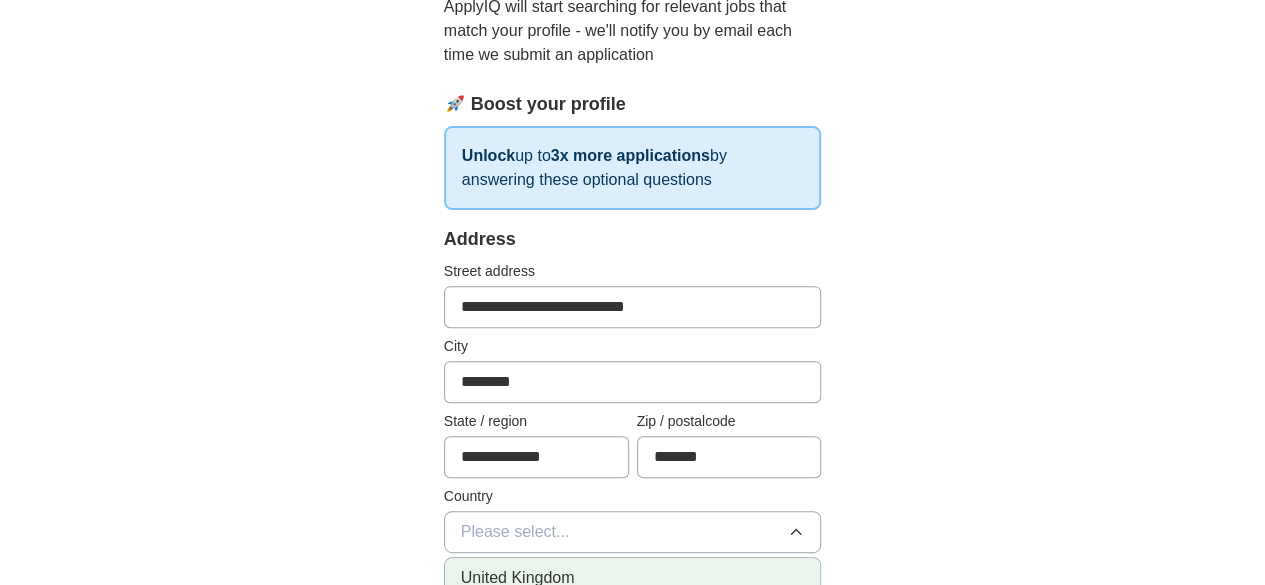 click on "United Kingdom" at bounding box center [633, 578] 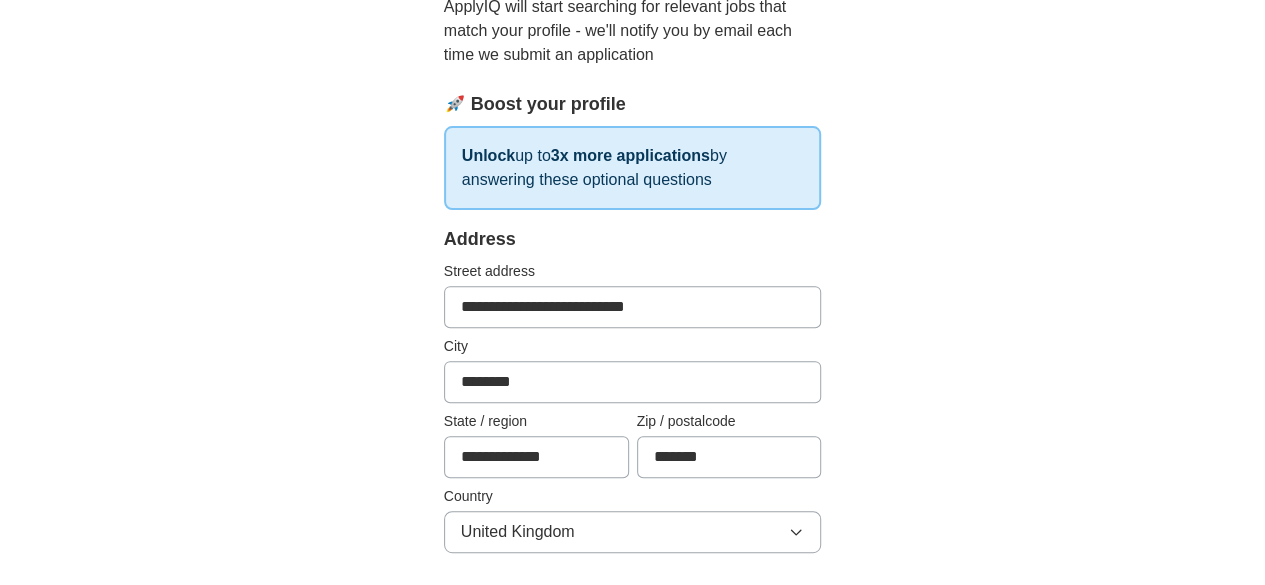 click on "**********" at bounding box center [633, 750] 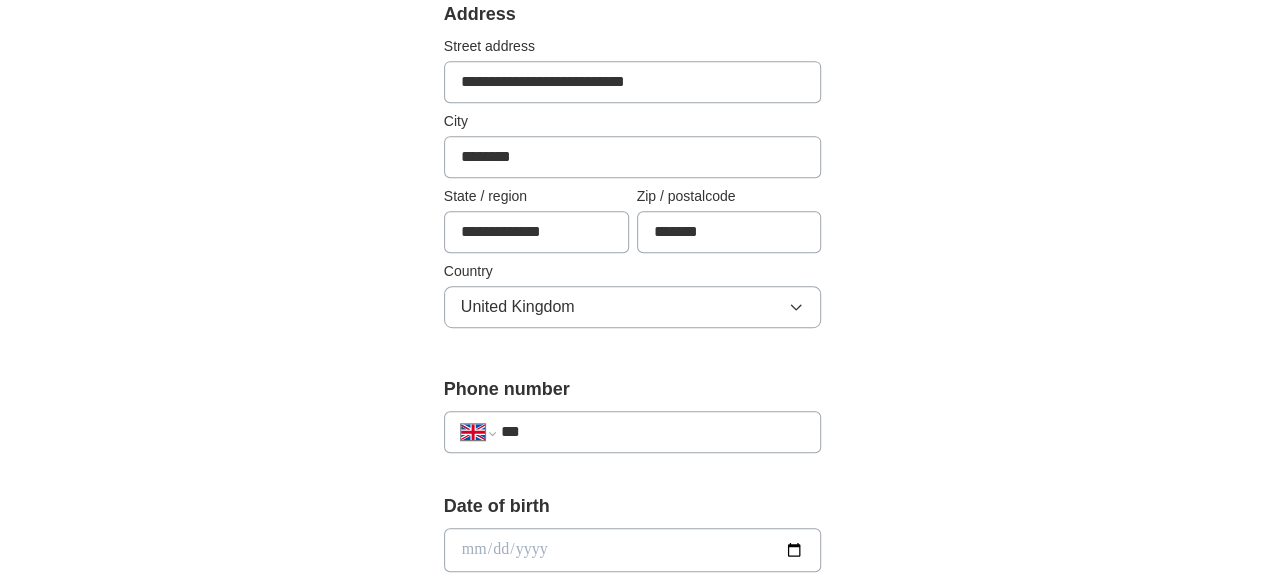 scroll, scrollTop: 466, scrollLeft: 0, axis: vertical 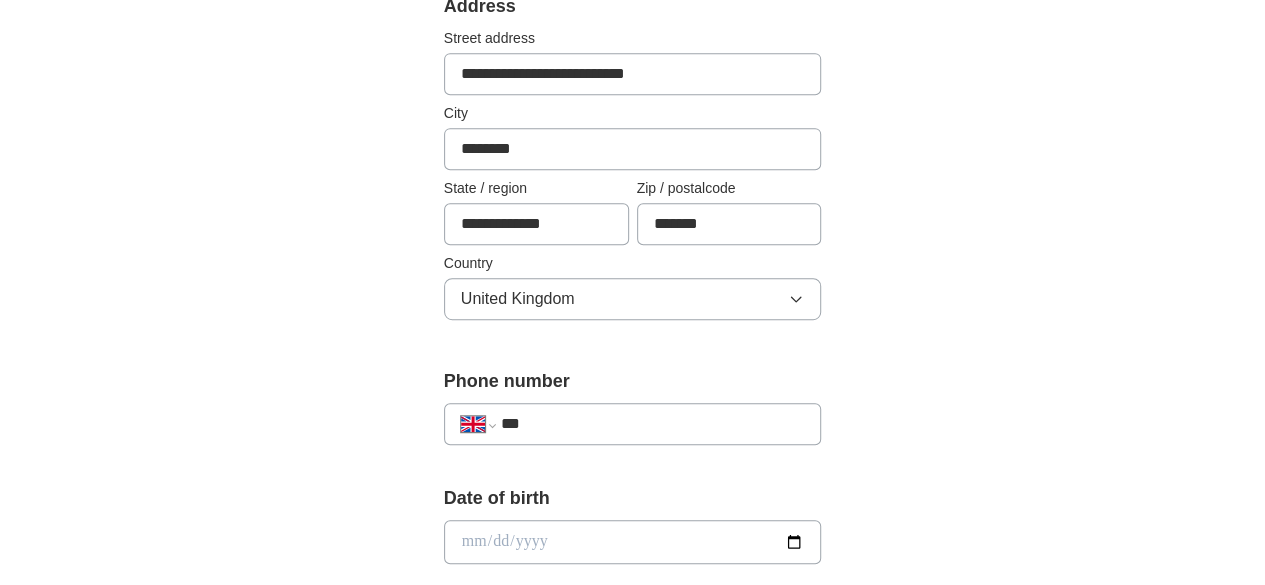 click on "***" at bounding box center [653, 424] 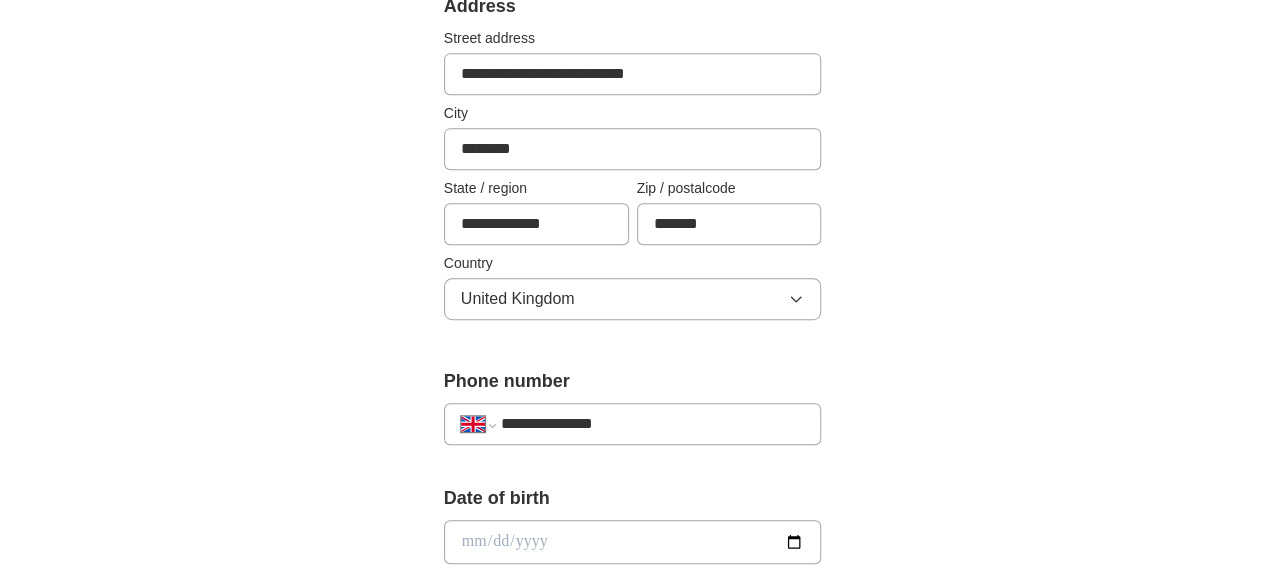 scroll, scrollTop: 700, scrollLeft: 0, axis: vertical 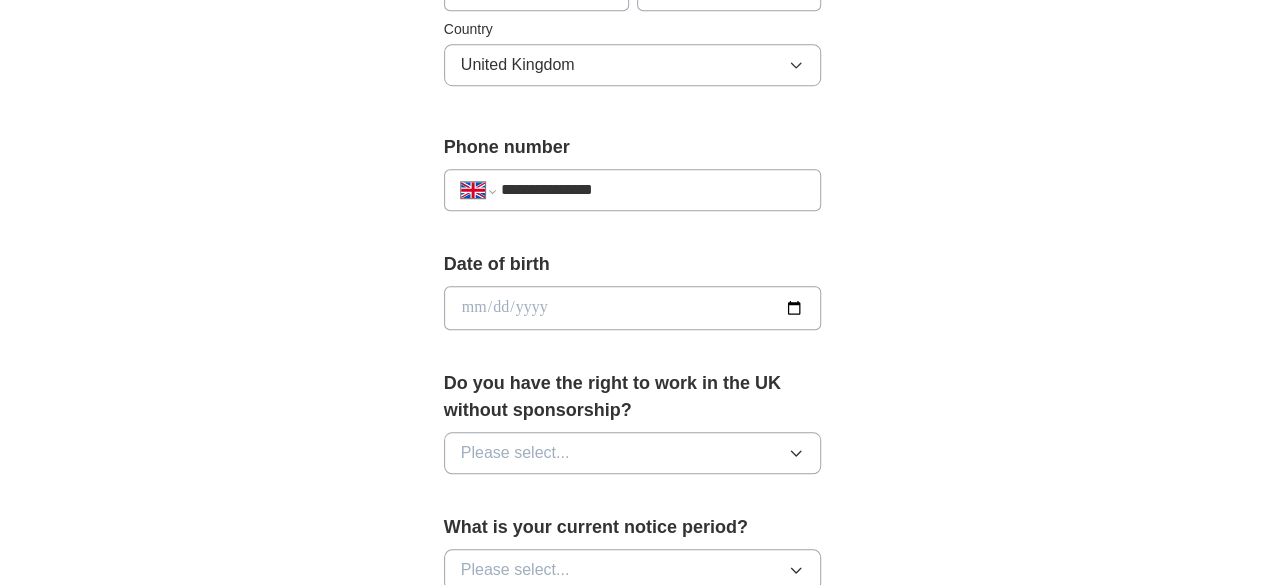 click at bounding box center [633, 308] 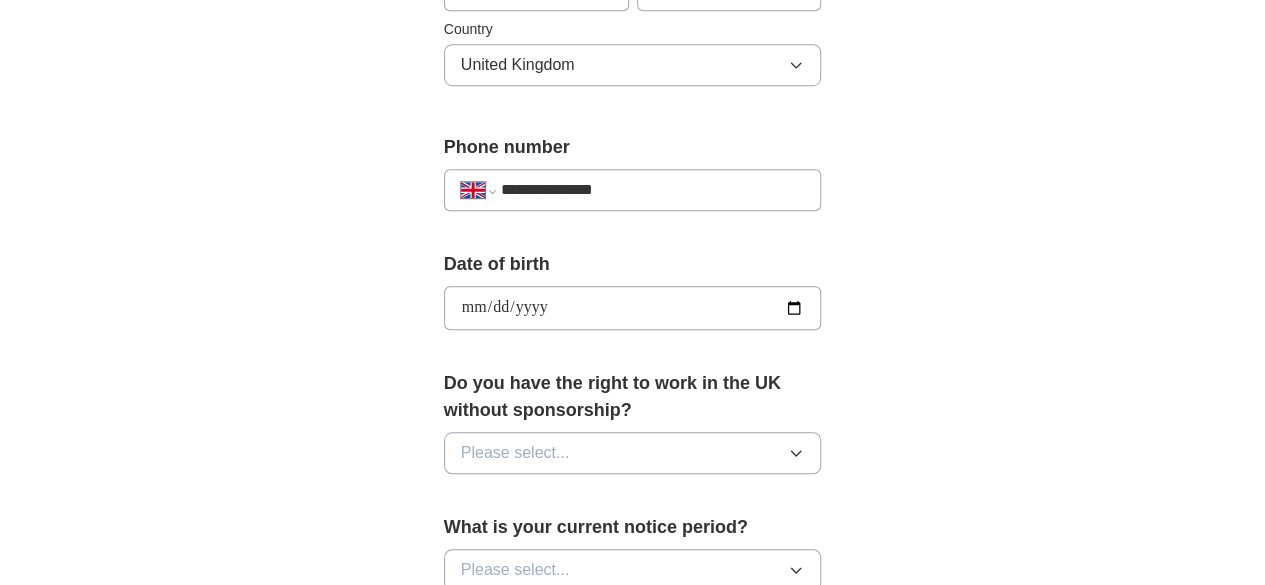 type on "**********" 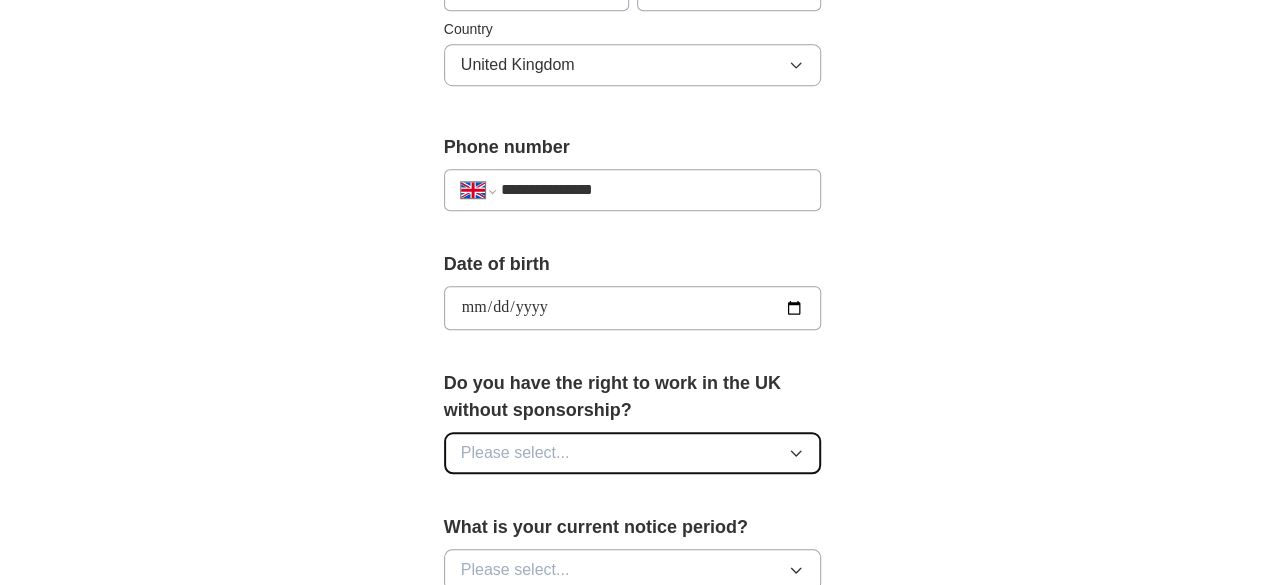click on "Please select..." at bounding box center [633, 453] 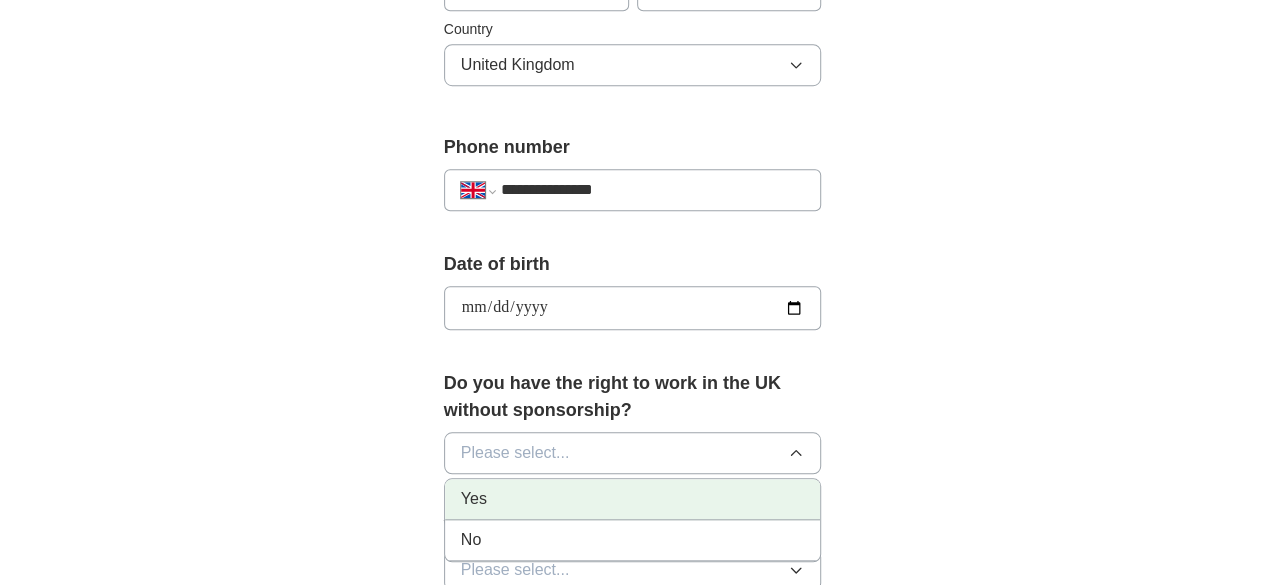 click on "Yes" at bounding box center (633, 499) 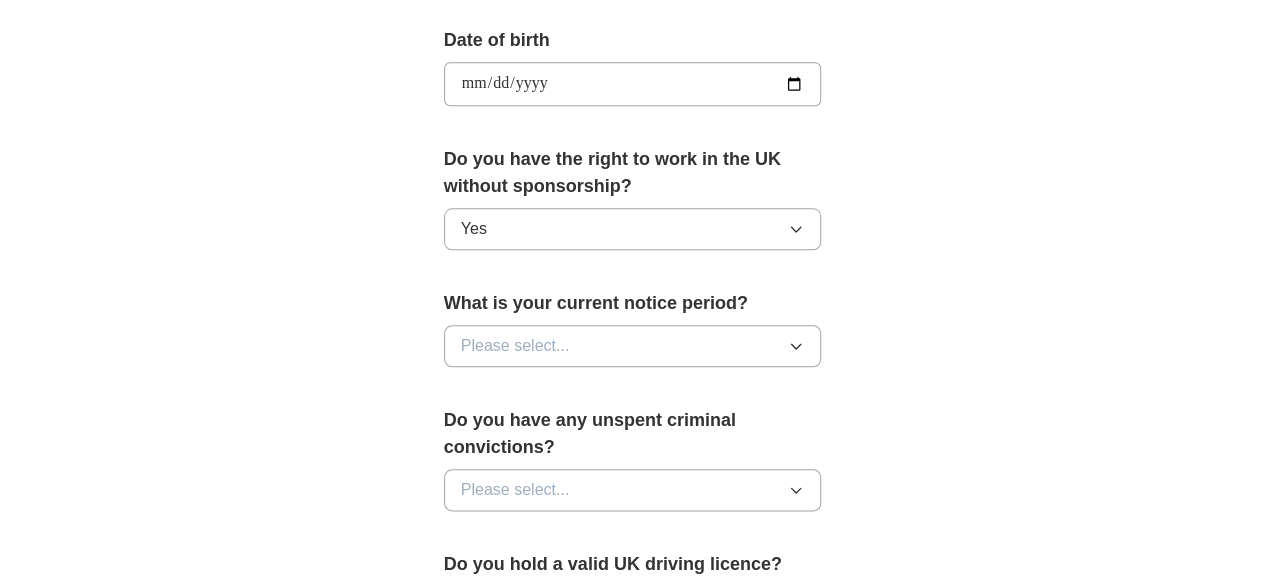 scroll, scrollTop: 933, scrollLeft: 0, axis: vertical 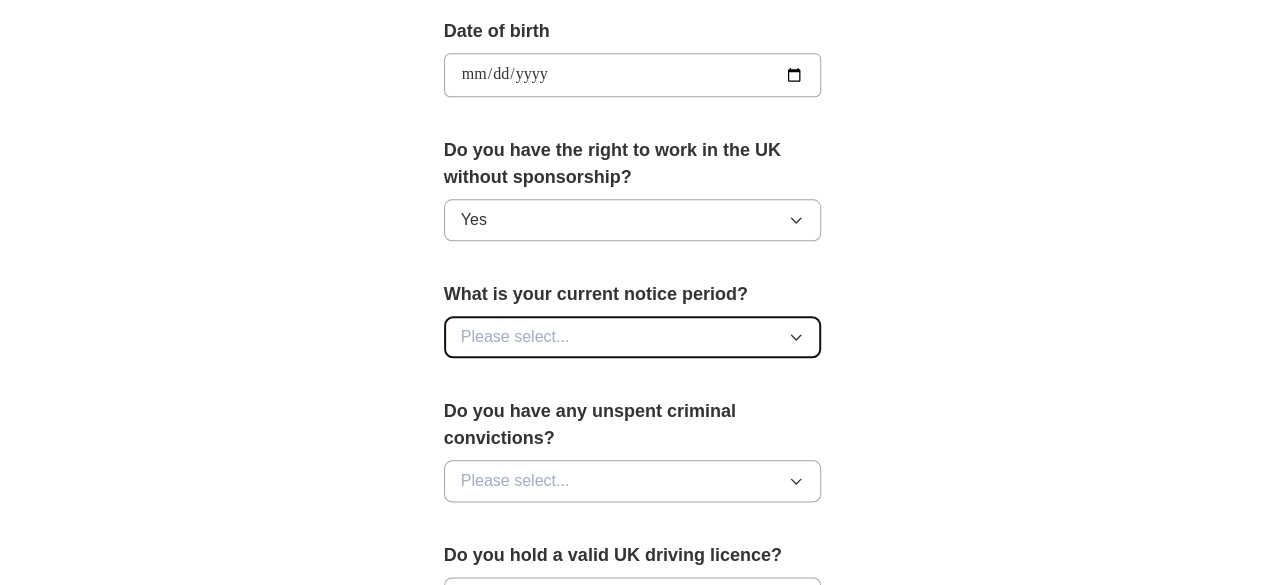 click on "Please select..." at bounding box center (633, 337) 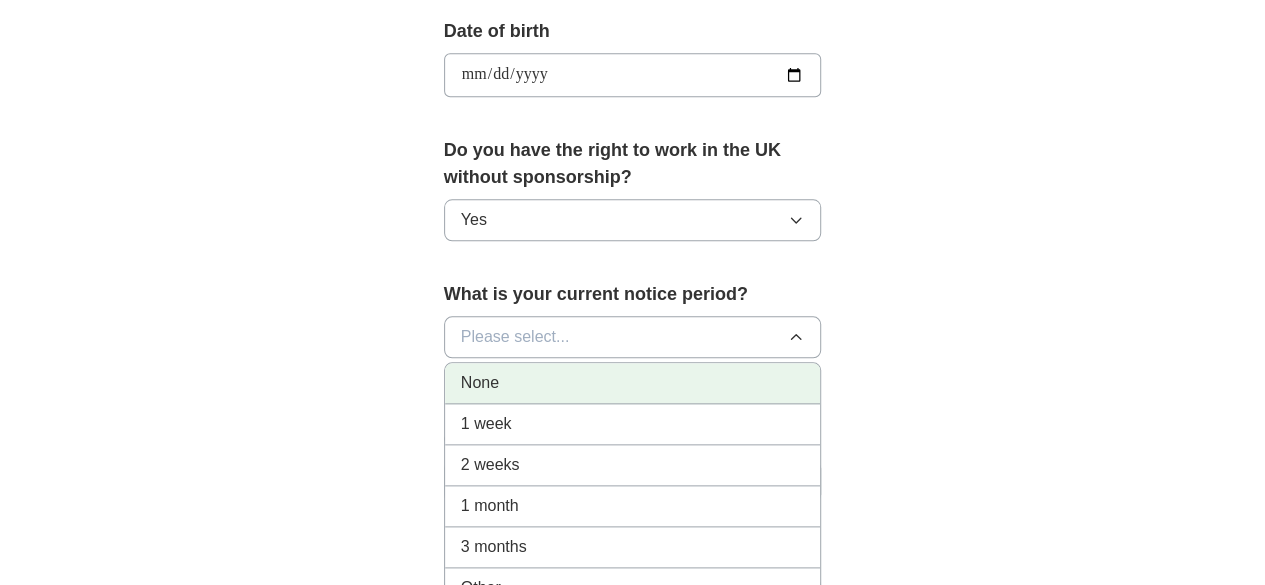 click on "None" at bounding box center (633, 383) 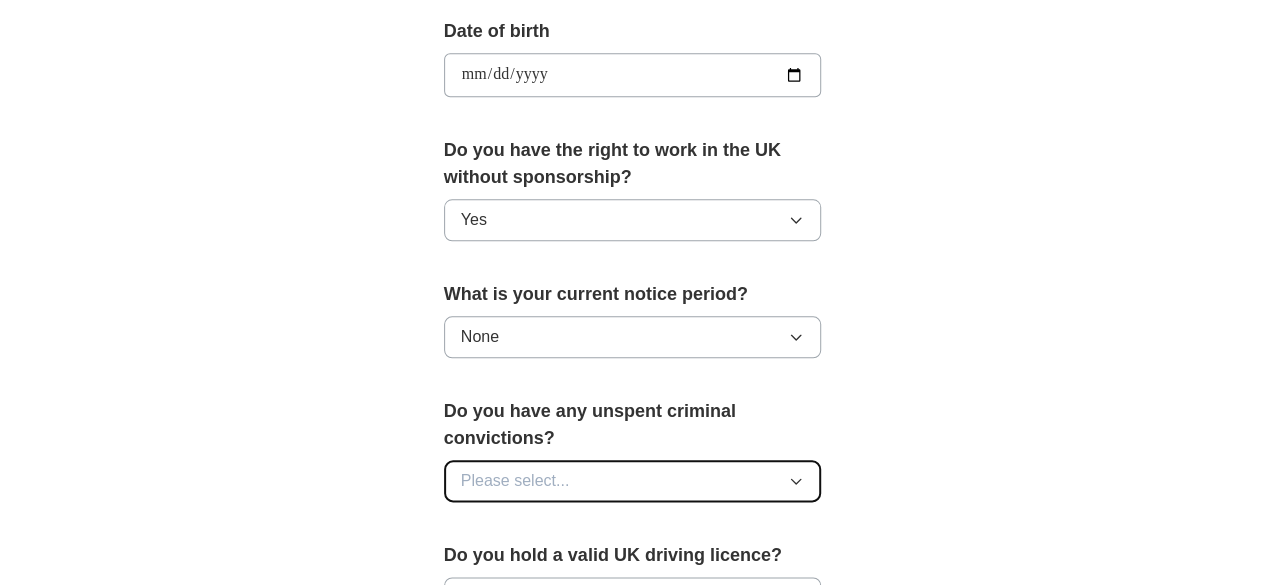 click on "Please select..." at bounding box center (633, 481) 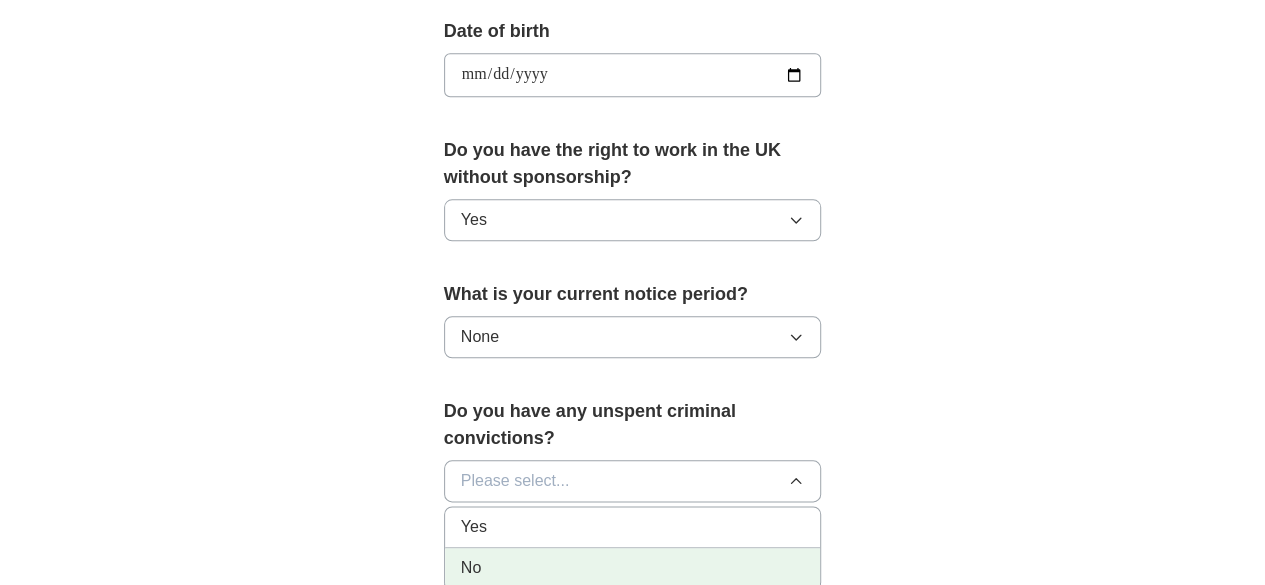 click on "No" at bounding box center (633, 568) 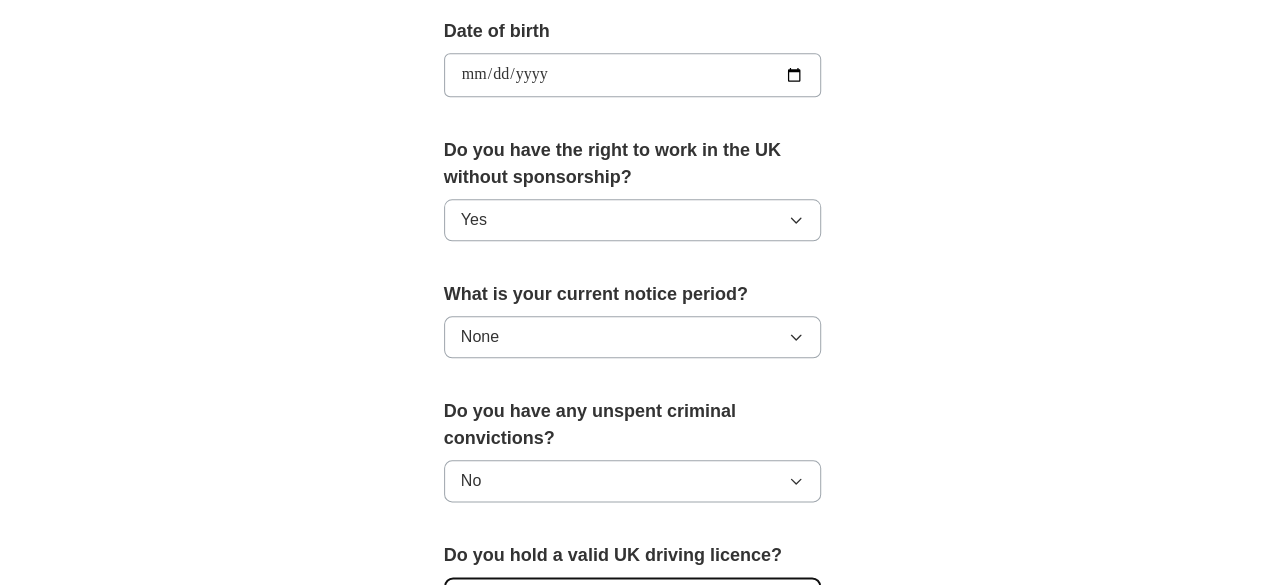 click on "Please select..." at bounding box center (633, 598) 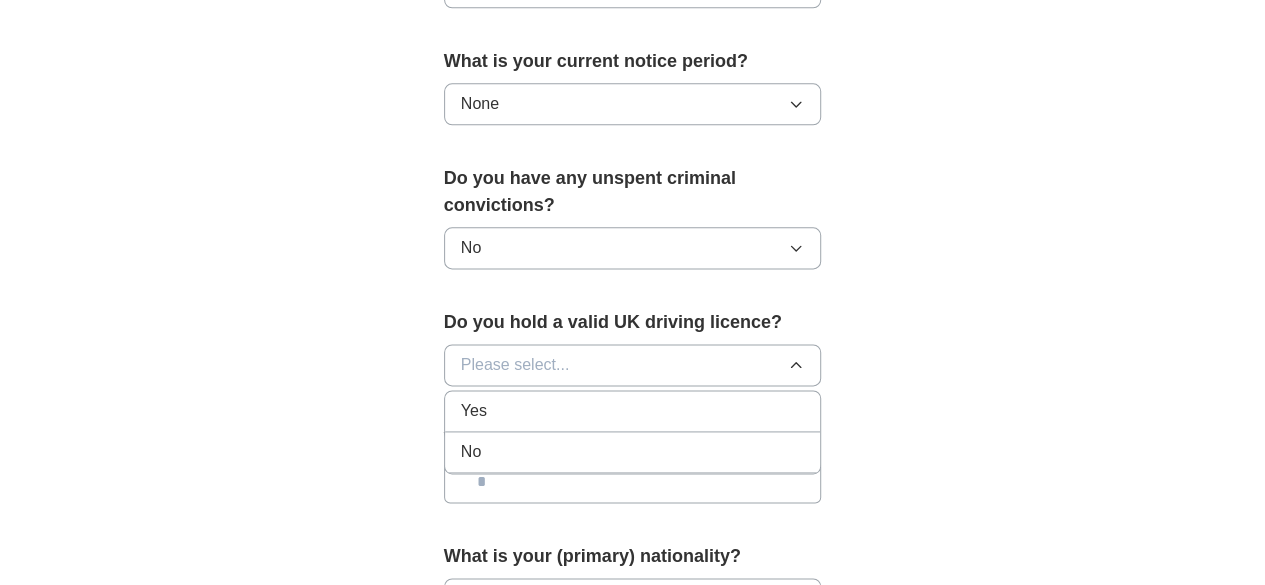 click on "No" at bounding box center (633, 452) 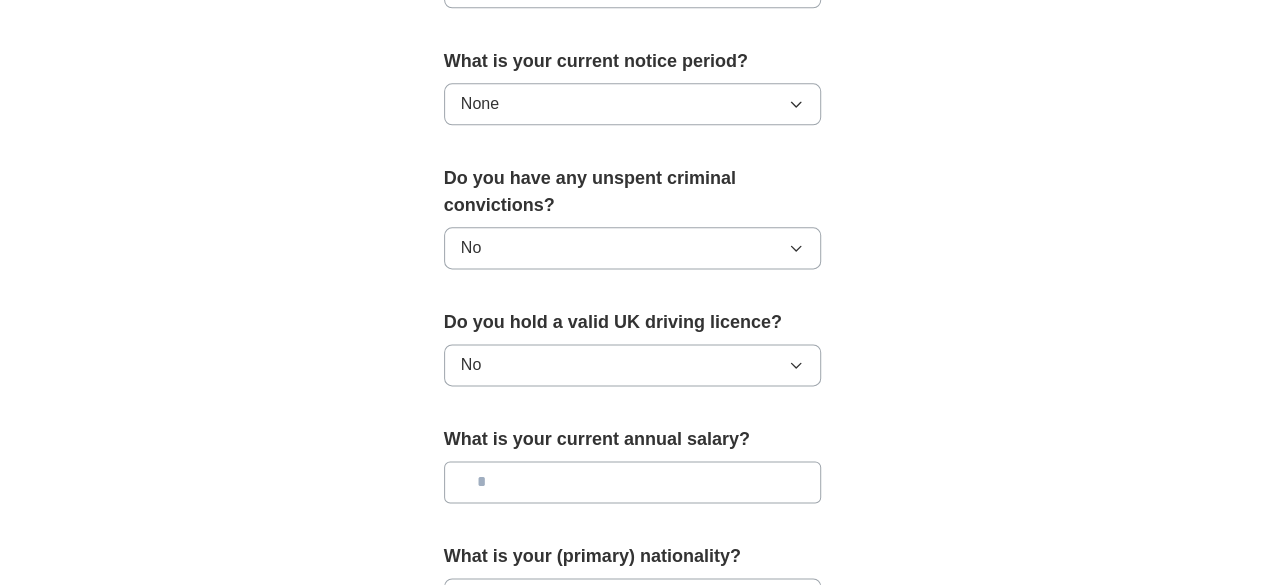 click at bounding box center [633, 482] 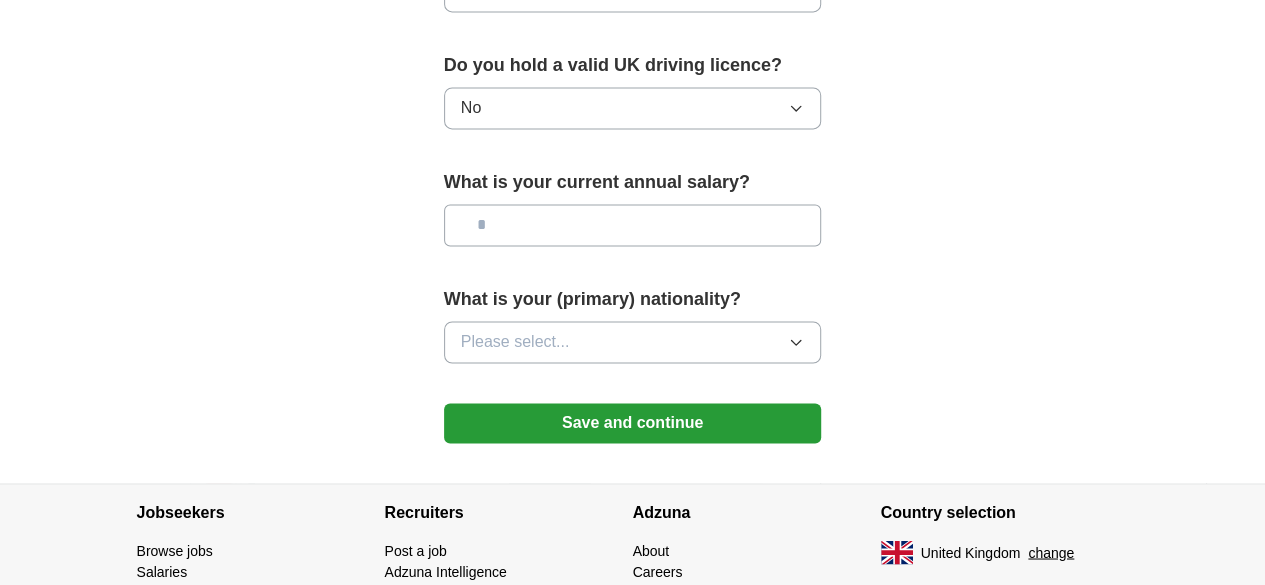 scroll, scrollTop: 1487, scrollLeft: 0, axis: vertical 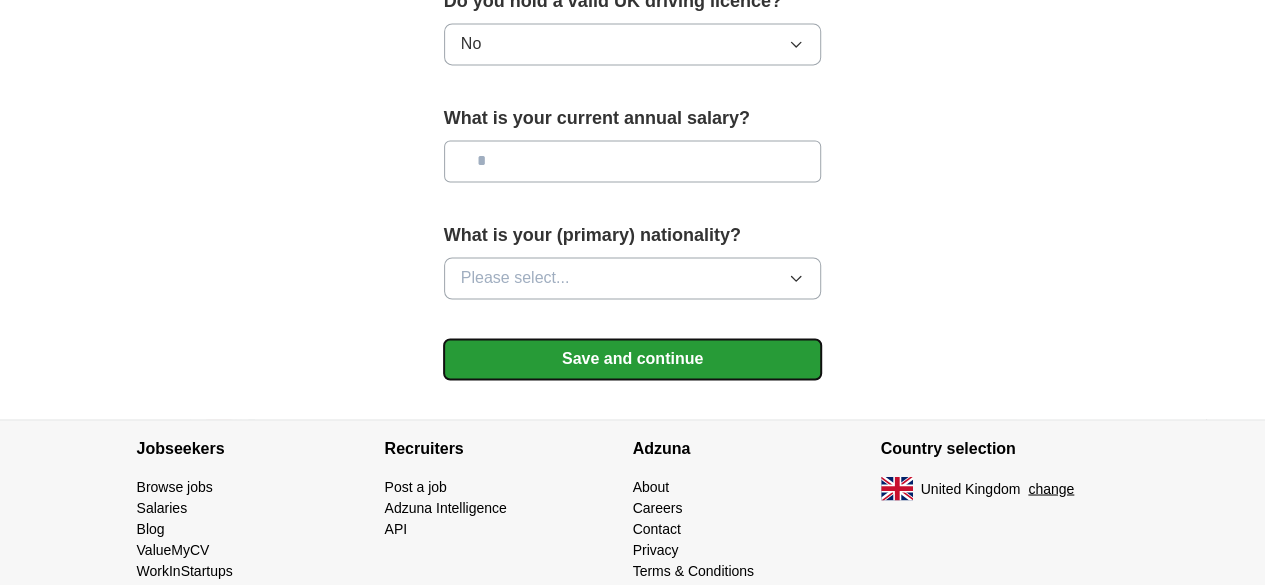 click on "Save and continue" at bounding box center [633, 359] 